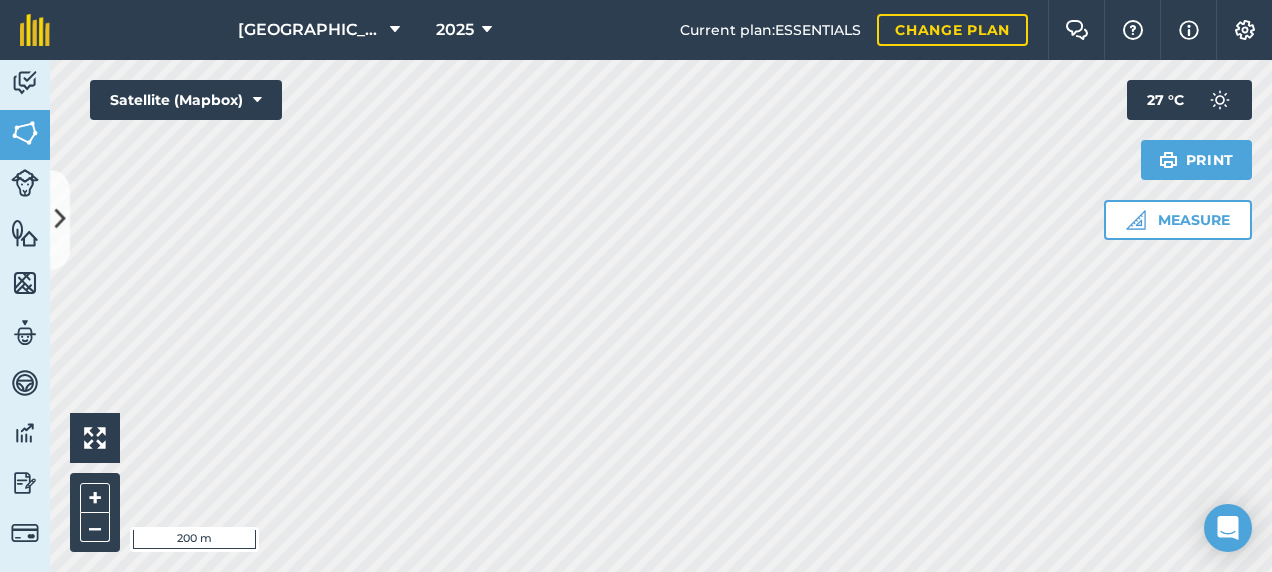 scroll, scrollTop: 0, scrollLeft: 0, axis: both 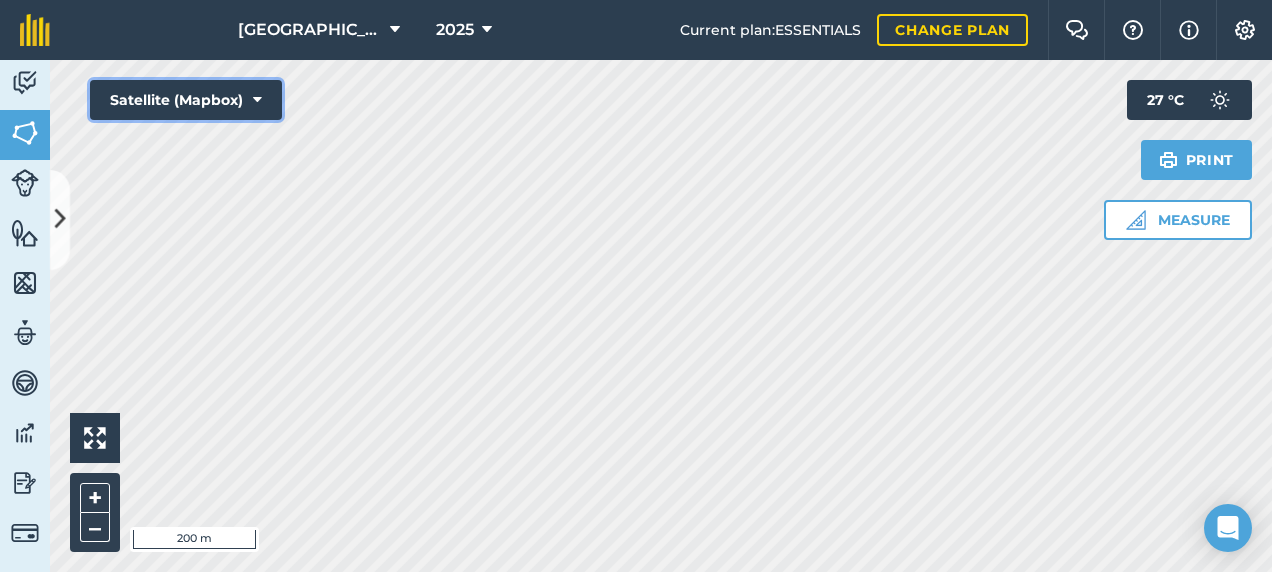 click on "Satellite (Mapbox)" at bounding box center [186, 100] 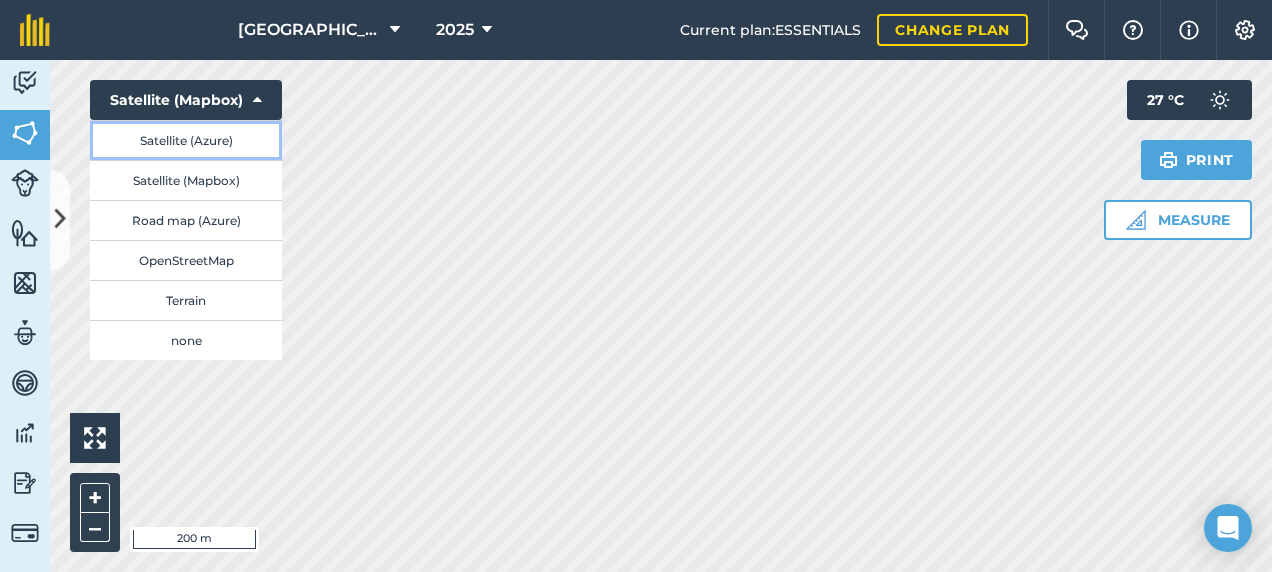 click on "Satellite (Azure)" at bounding box center (186, 140) 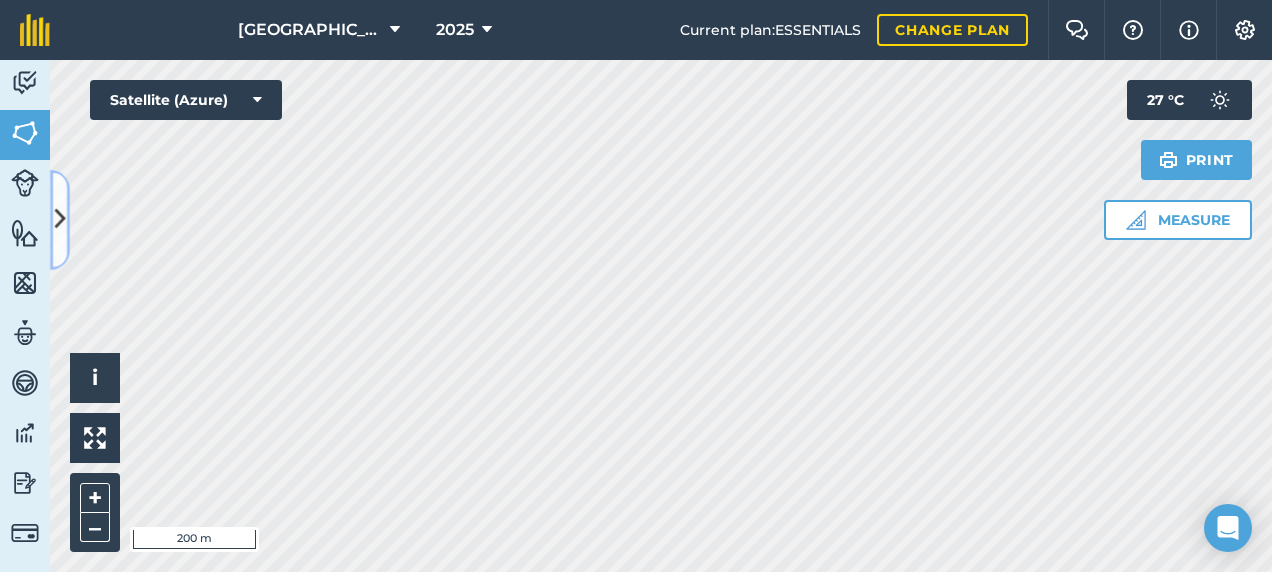 click at bounding box center [60, 220] 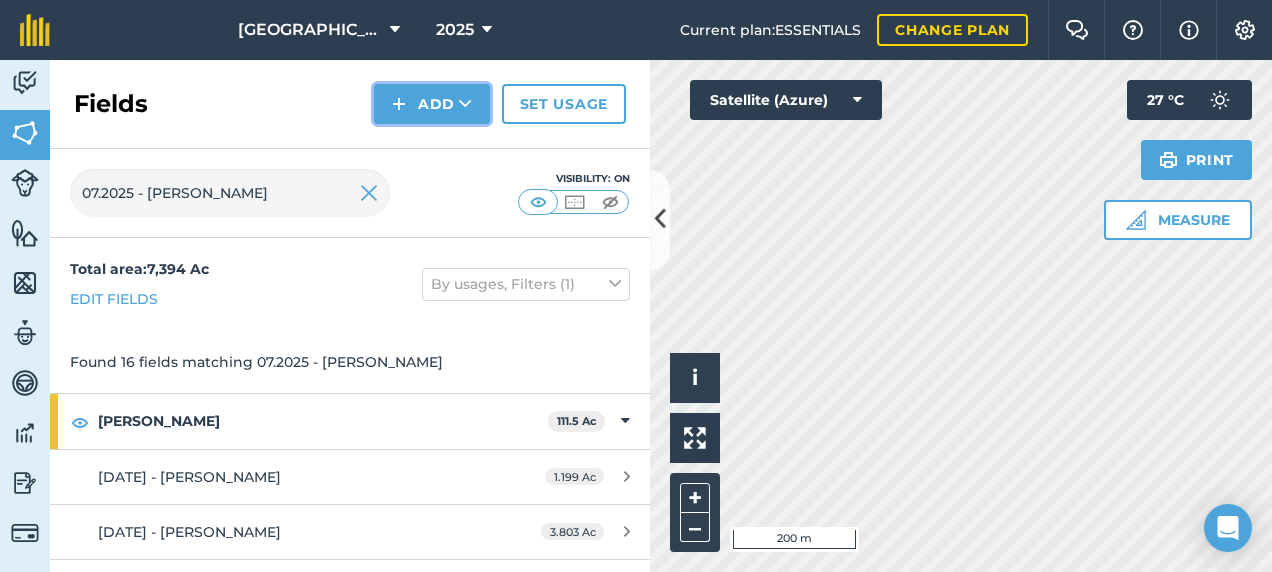 click on "Add" at bounding box center (432, 104) 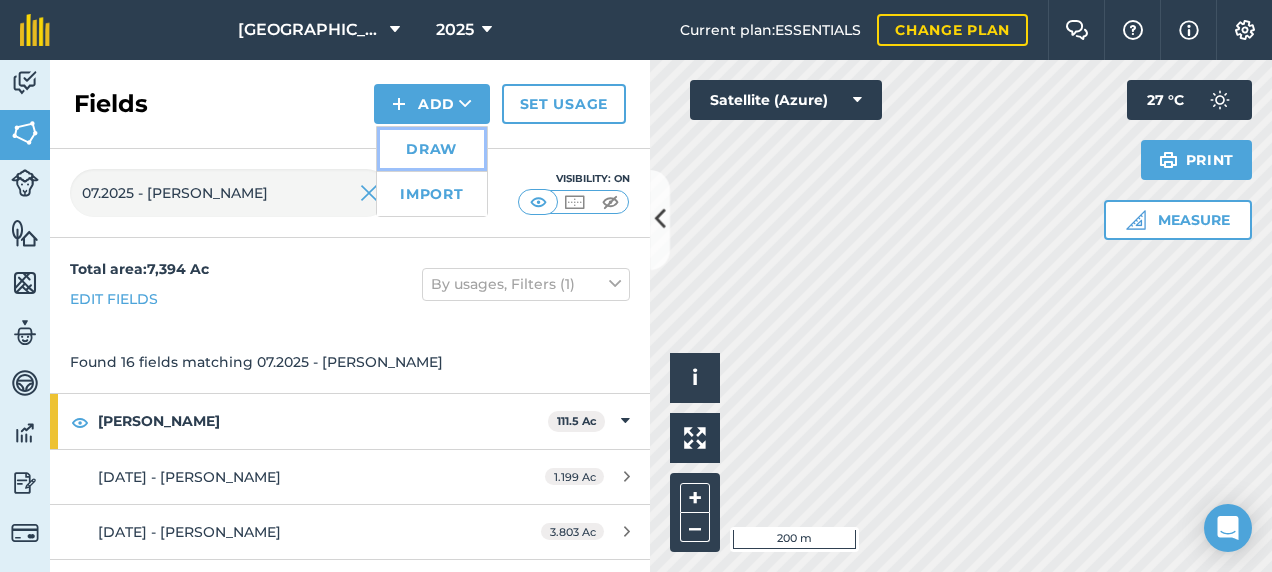 click on "Draw" at bounding box center [432, 149] 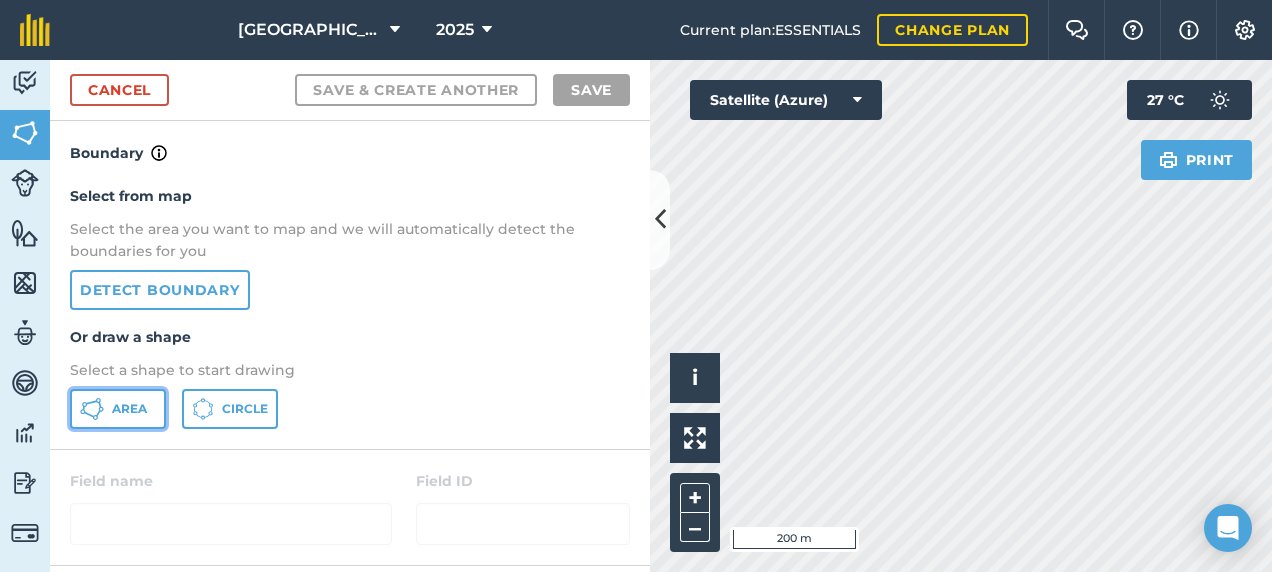 drag, startPoint x: 118, startPoint y: 408, endPoint x: 136, endPoint y: 405, distance: 18.248287 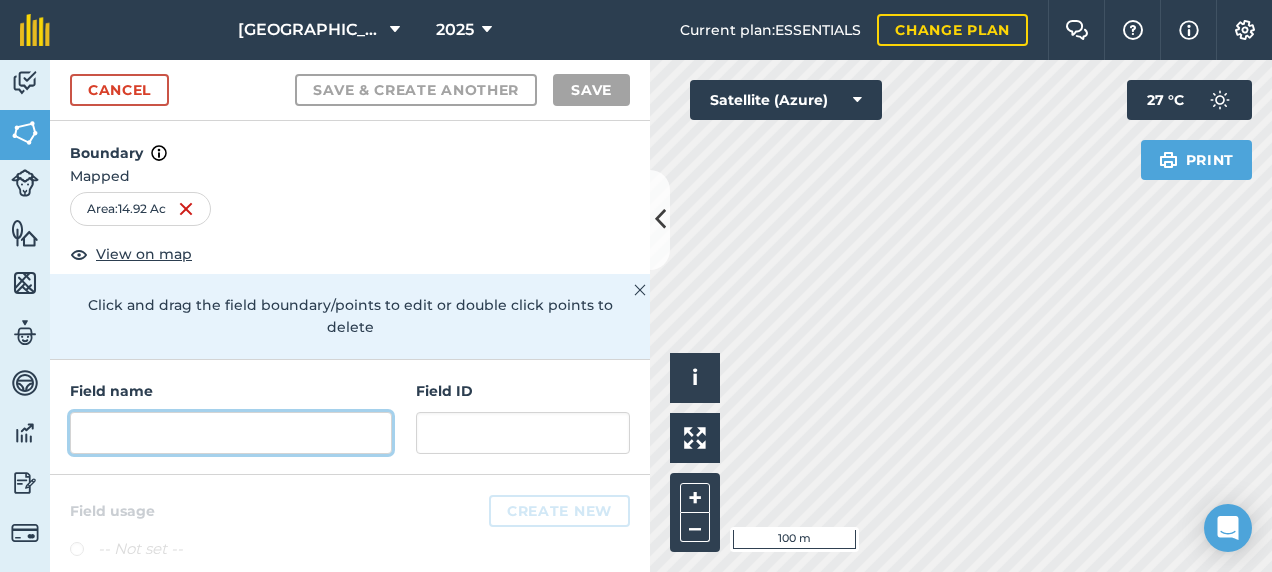 click at bounding box center (231, 433) 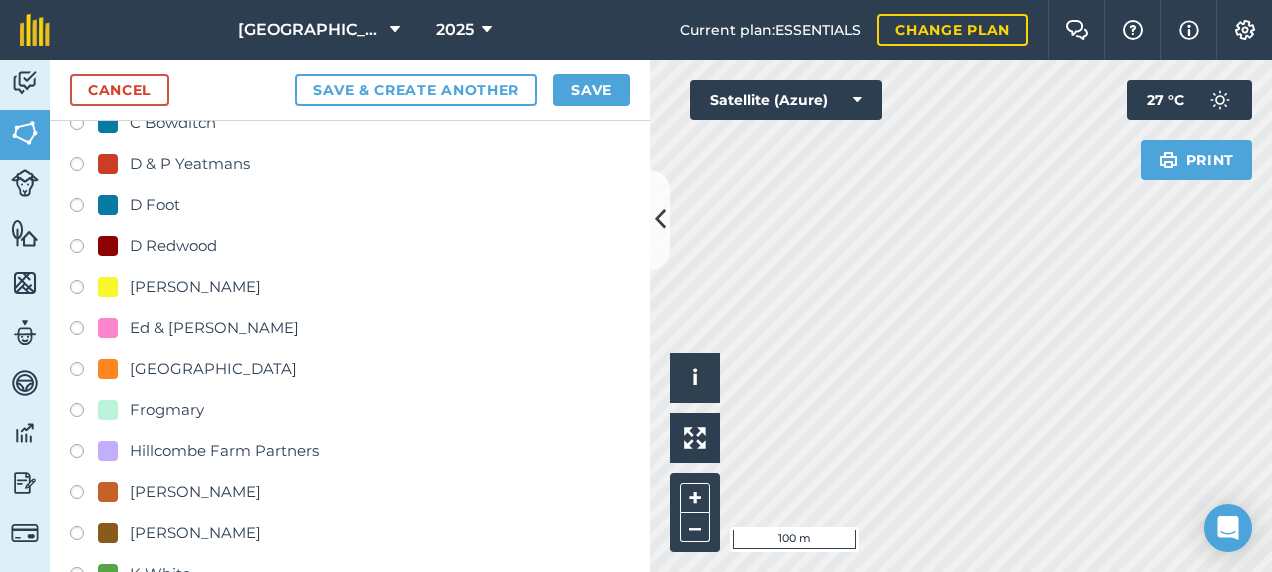 scroll, scrollTop: 600, scrollLeft: 0, axis: vertical 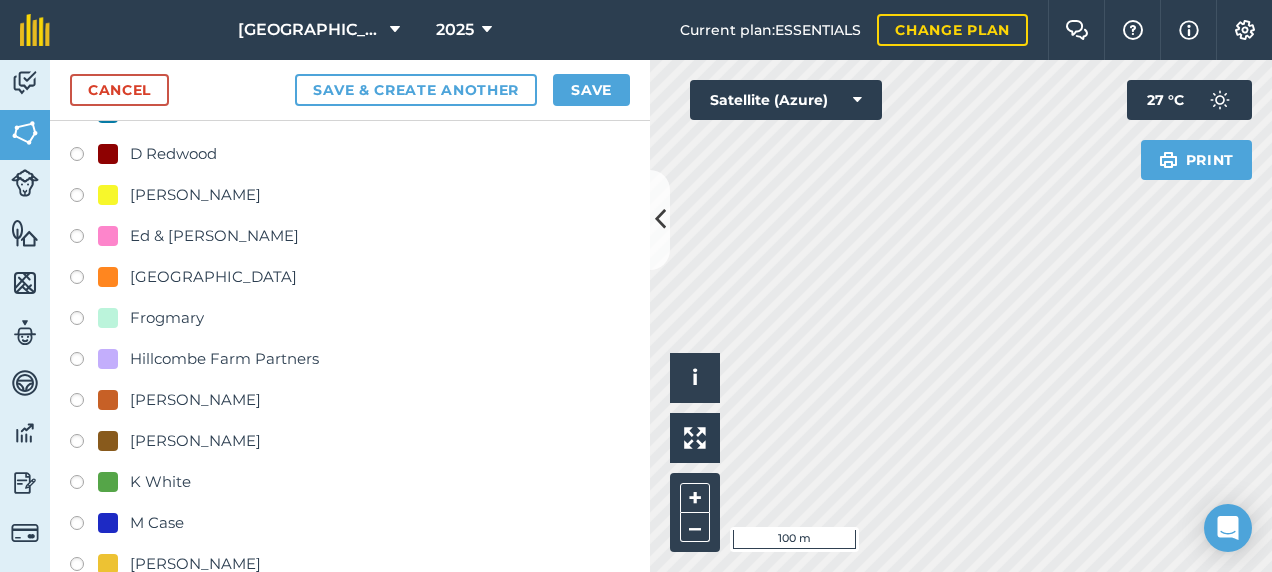 type on "[DATE] - [PERSON_NAME]" 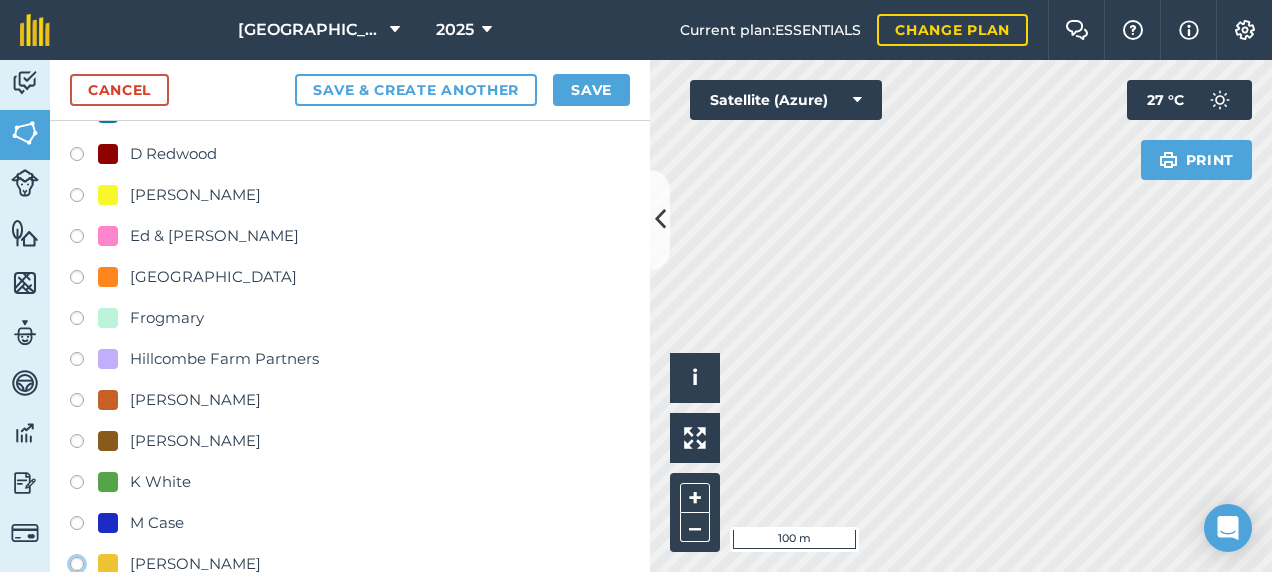 click on "[PERSON_NAME]" at bounding box center (-9923, 563) 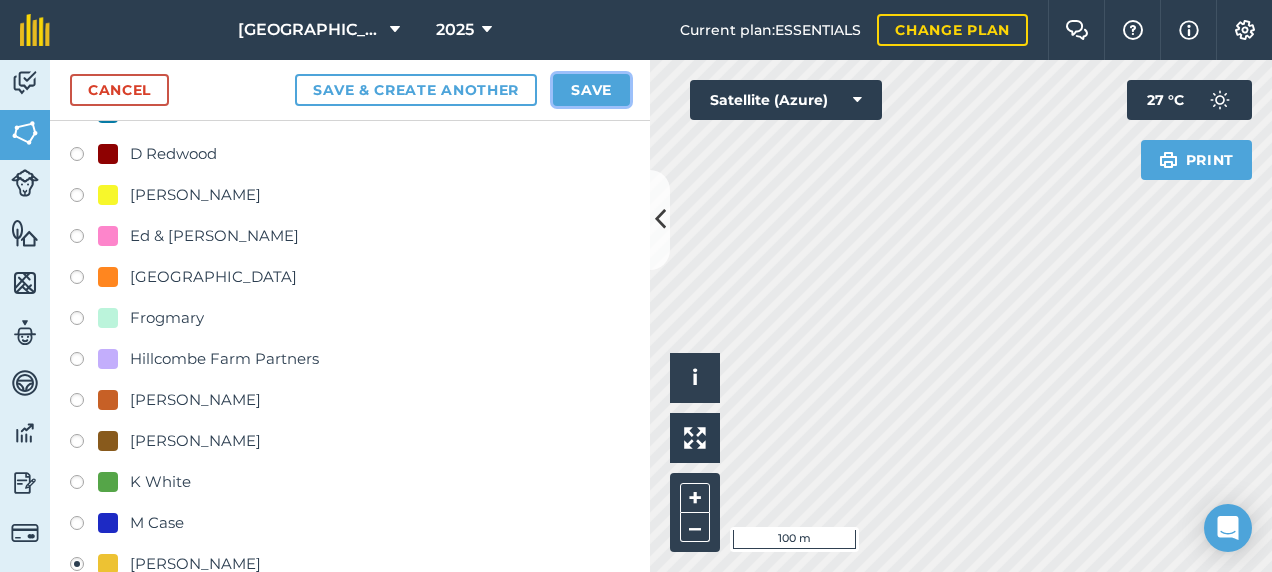 click on "Save" at bounding box center [591, 90] 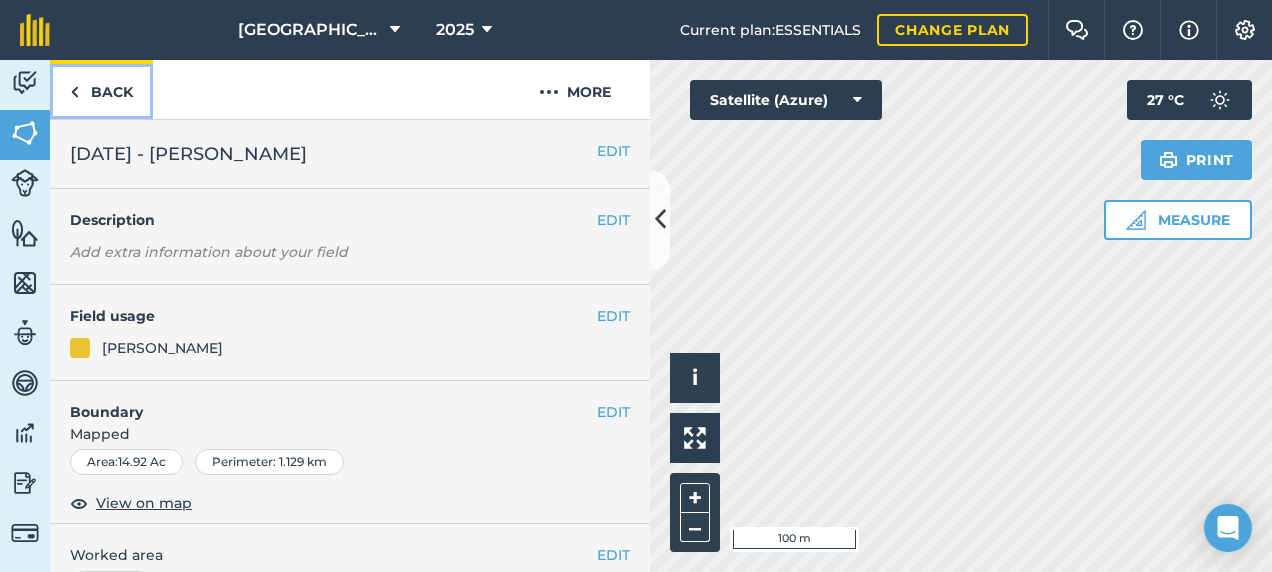 click on "Back" at bounding box center (101, 89) 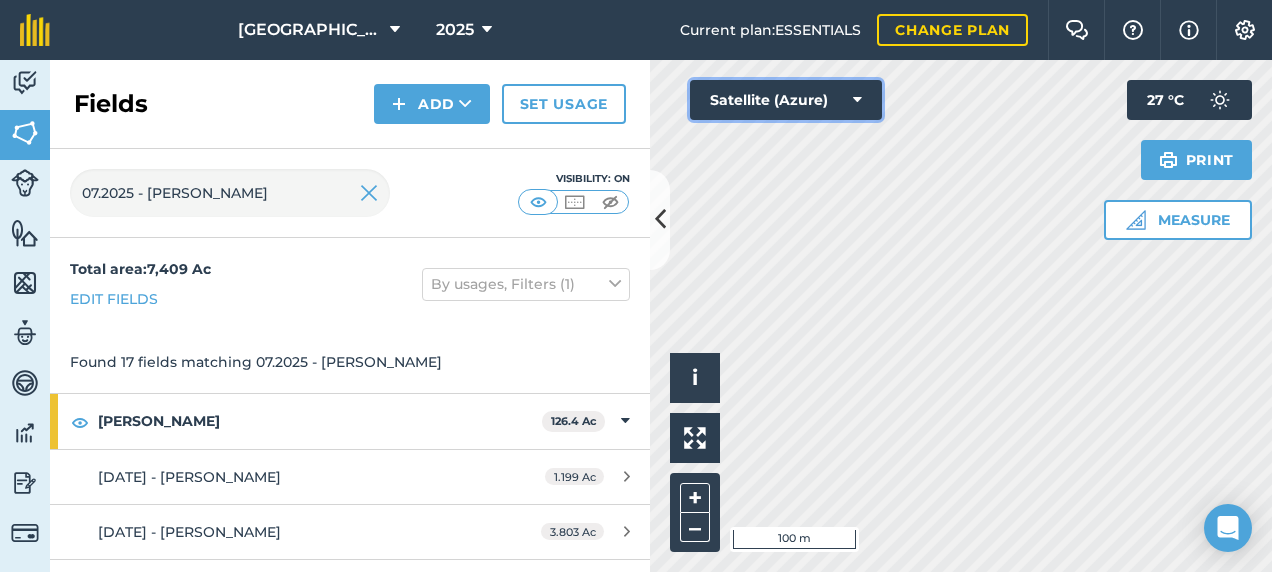 click on "Satellite (Azure)" at bounding box center [786, 100] 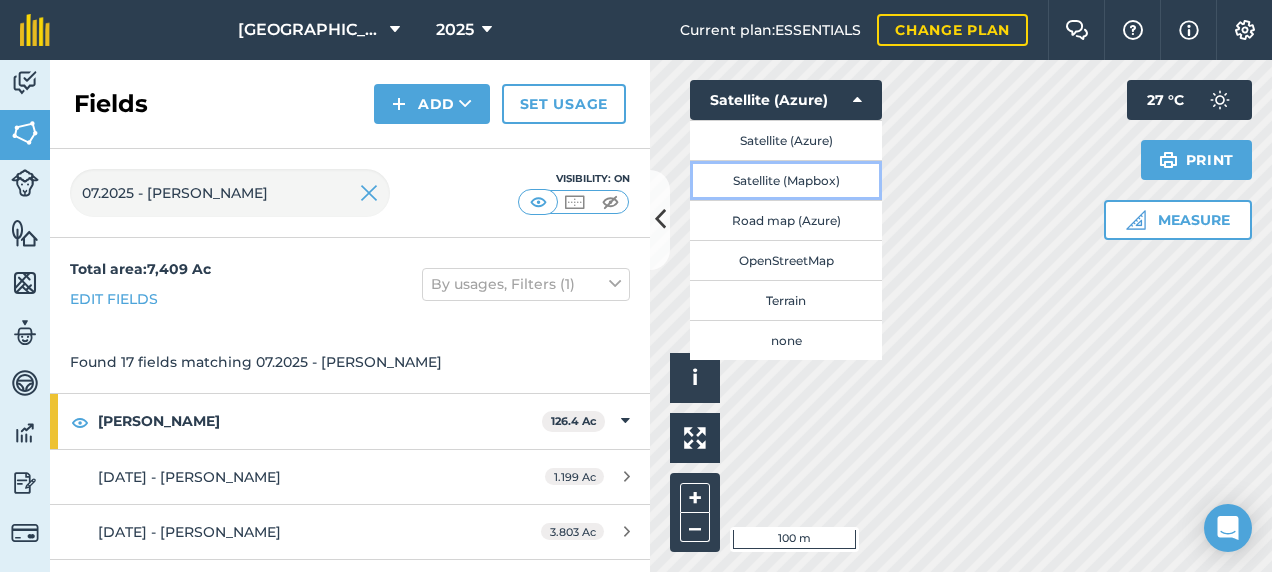 click on "Satellite (Mapbox)" at bounding box center (786, 180) 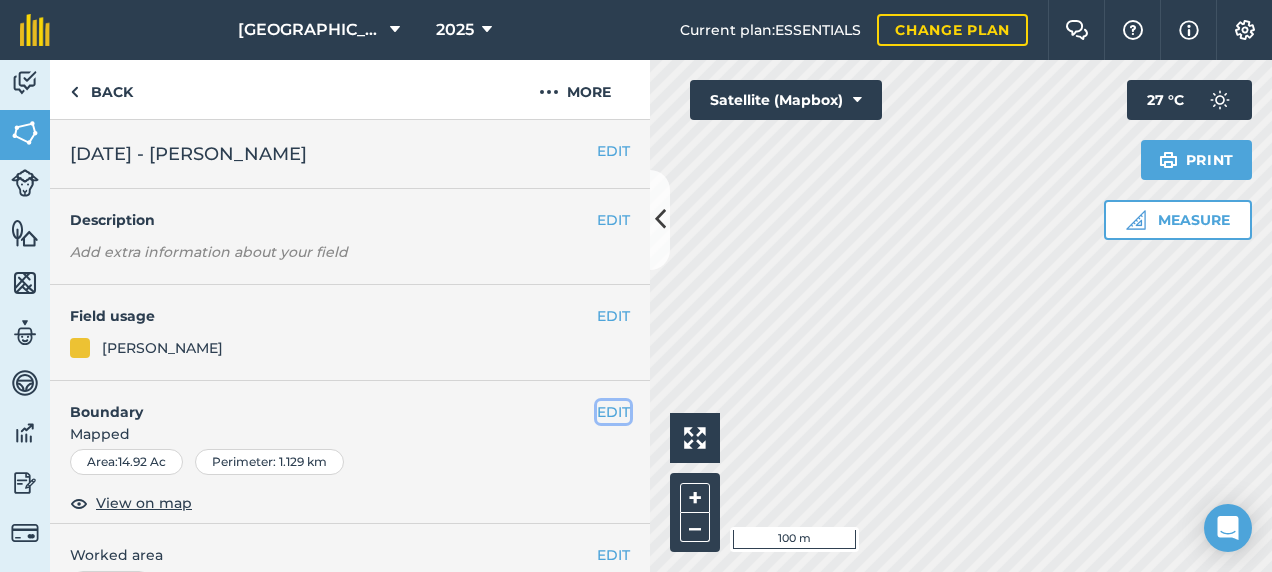 click on "EDIT" at bounding box center (613, 412) 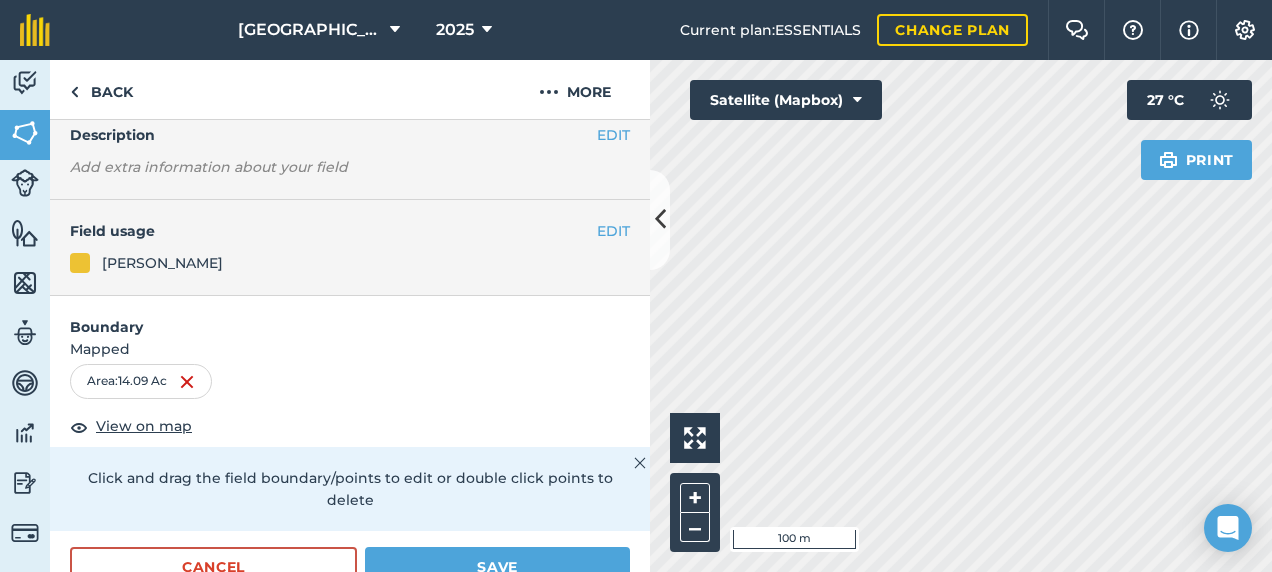 scroll, scrollTop: 200, scrollLeft: 0, axis: vertical 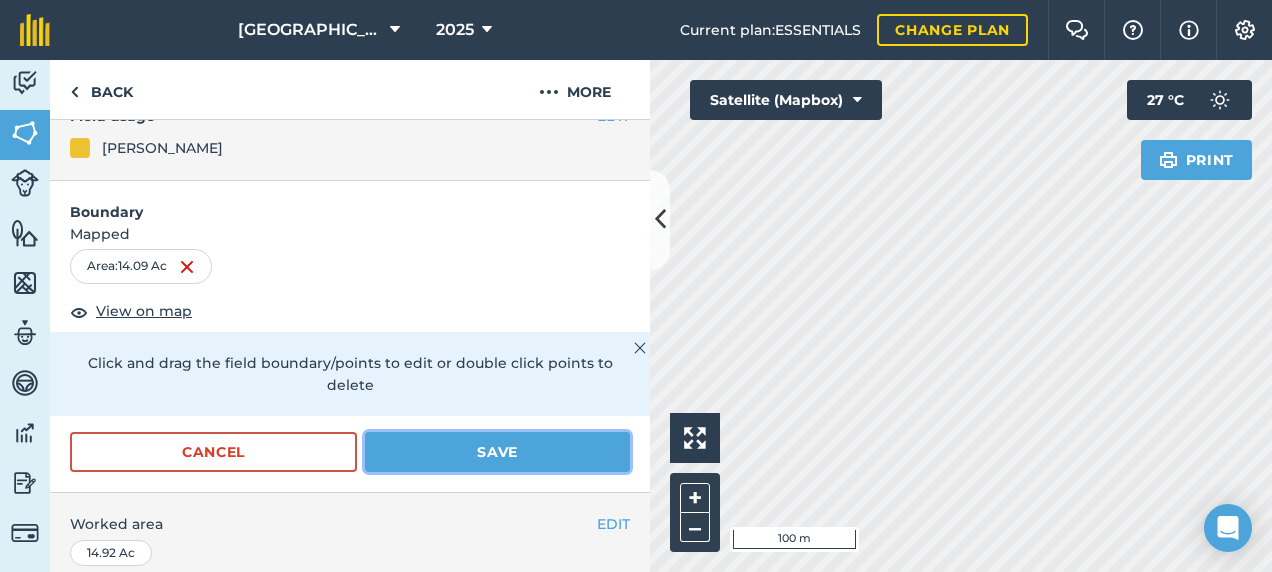 click on "Save" at bounding box center [497, 452] 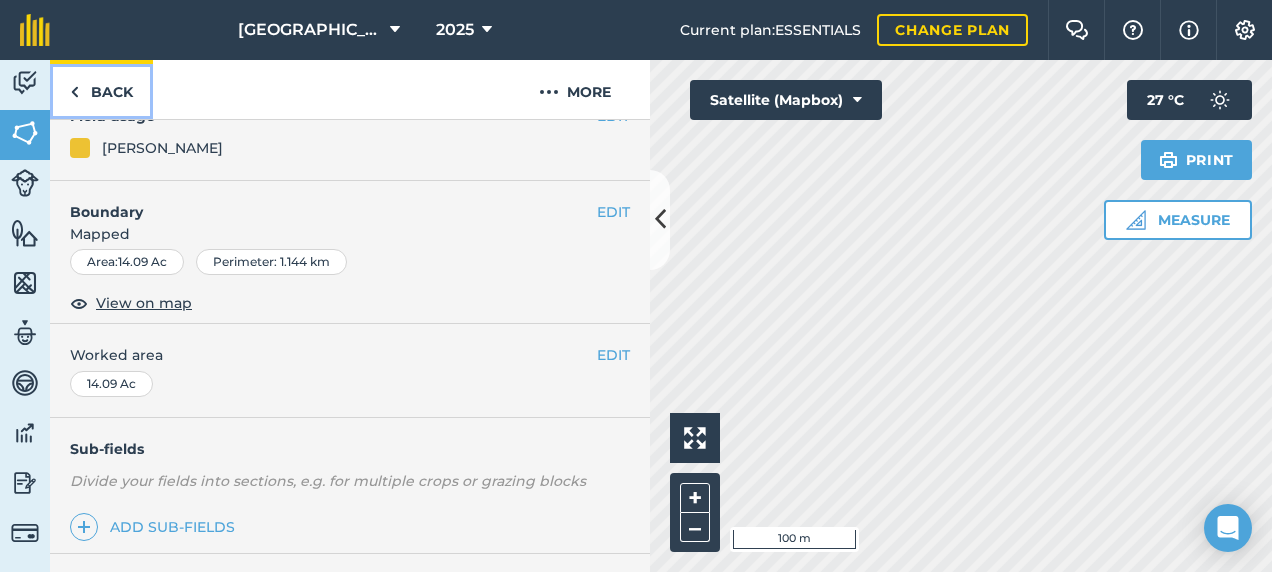 click on "Back" at bounding box center (101, 89) 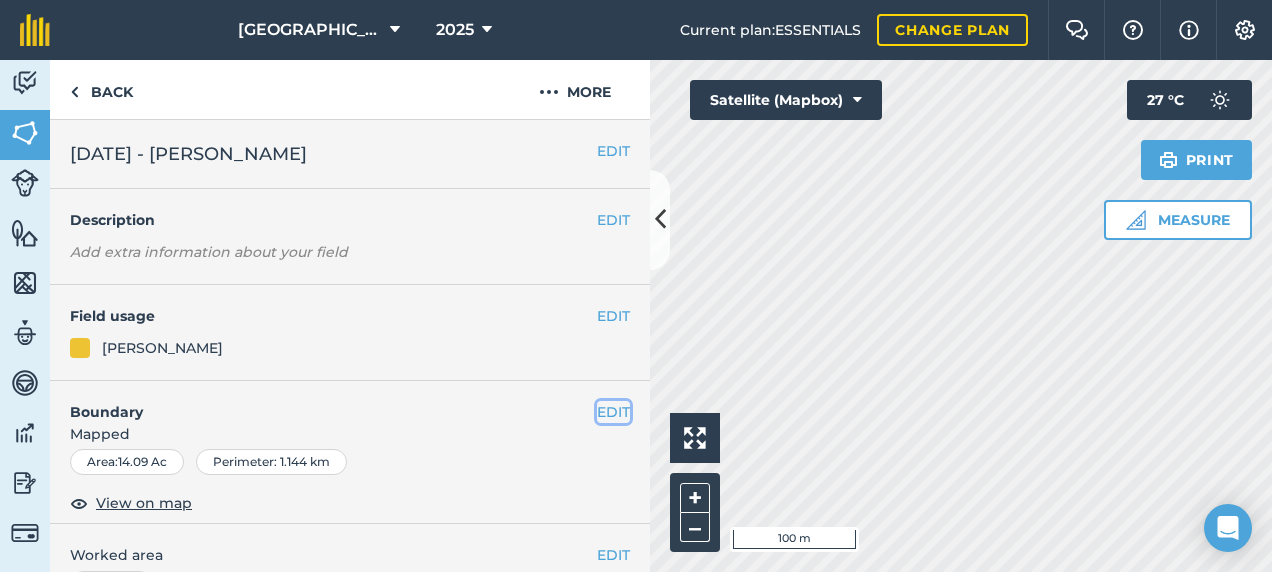 click on "EDIT" at bounding box center (613, 412) 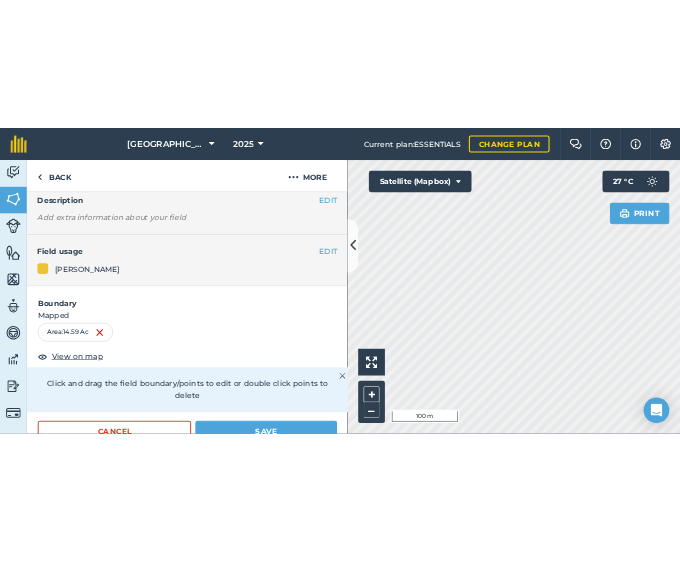 scroll, scrollTop: 200, scrollLeft: 0, axis: vertical 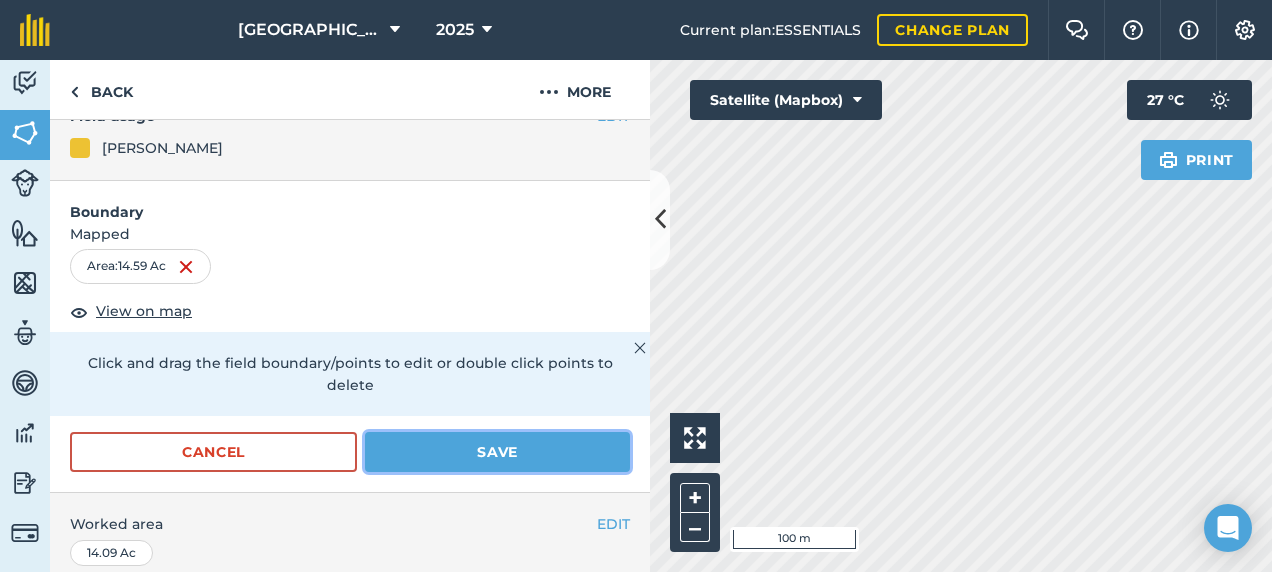 click on "Save" at bounding box center [497, 452] 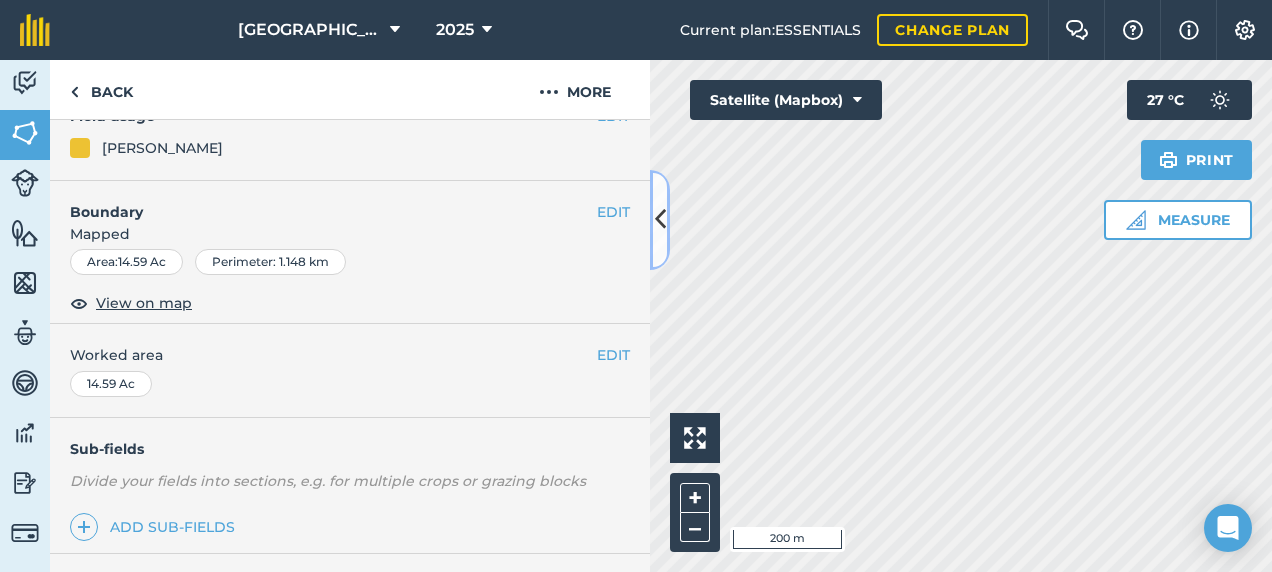 click at bounding box center [660, 219] 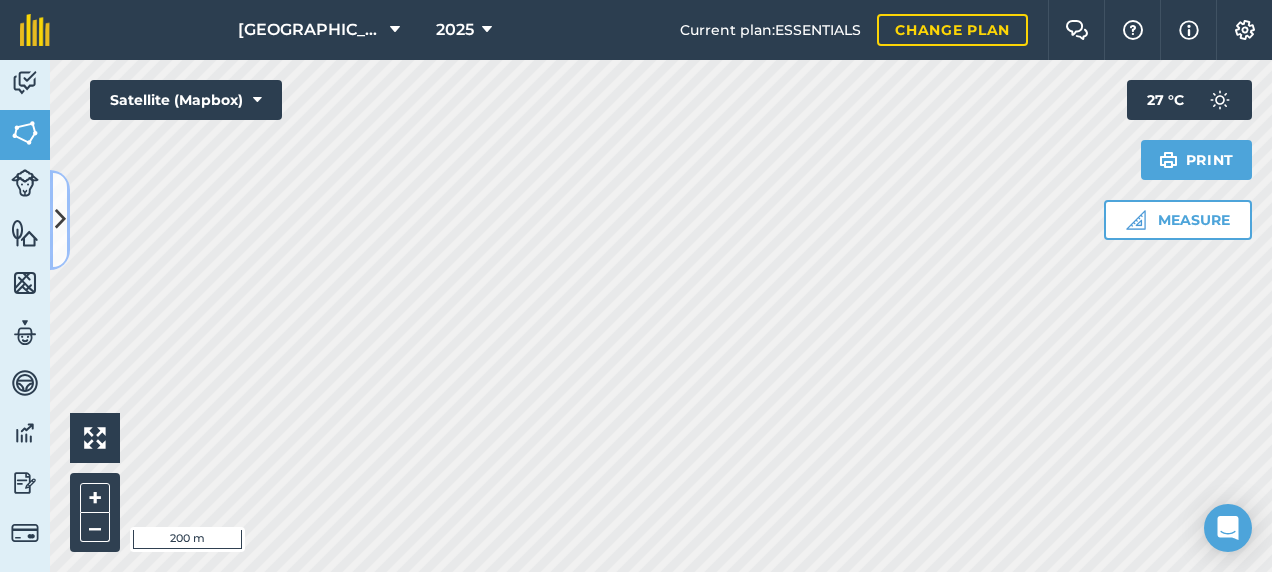 click at bounding box center (60, 220) 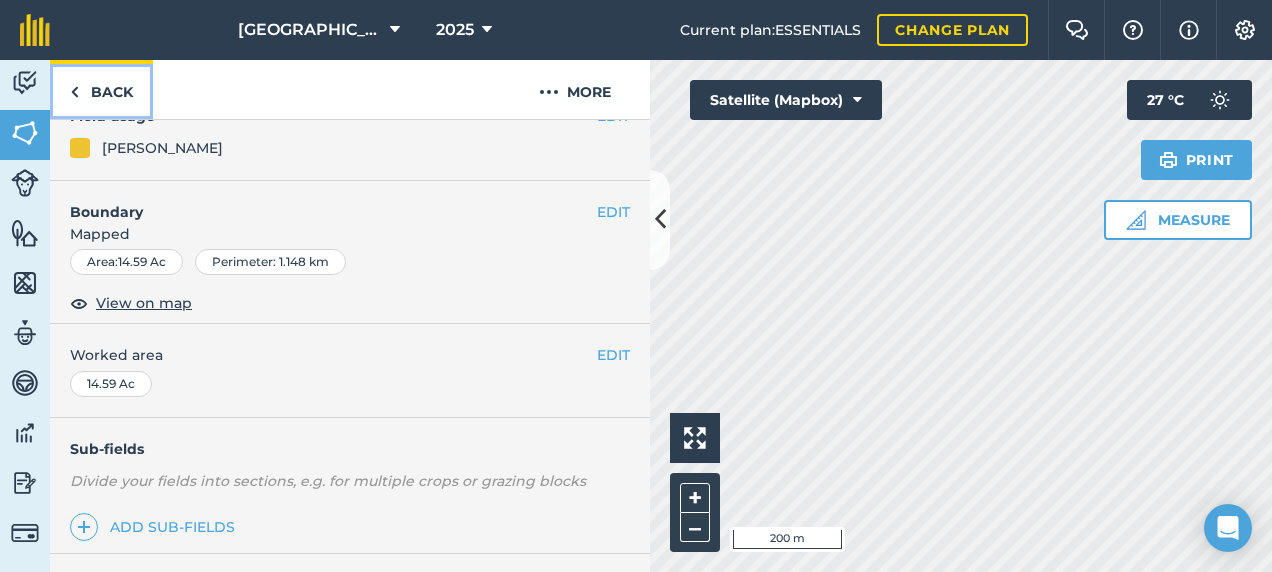 click on "Back" at bounding box center [101, 89] 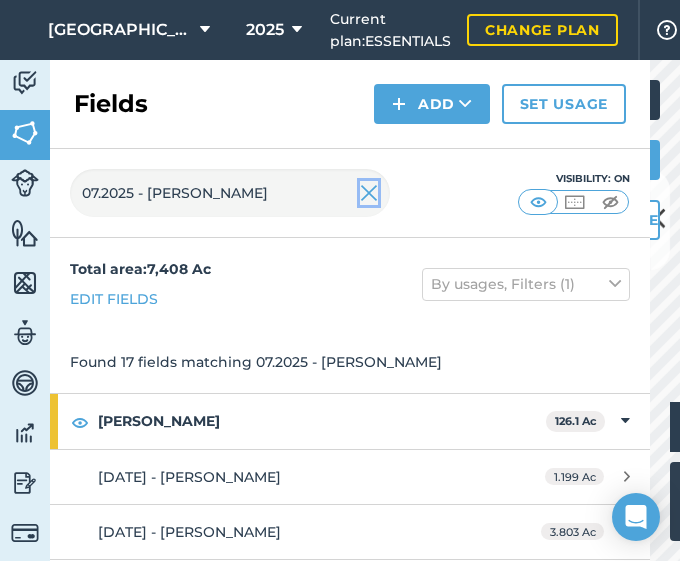 click at bounding box center (369, 193) 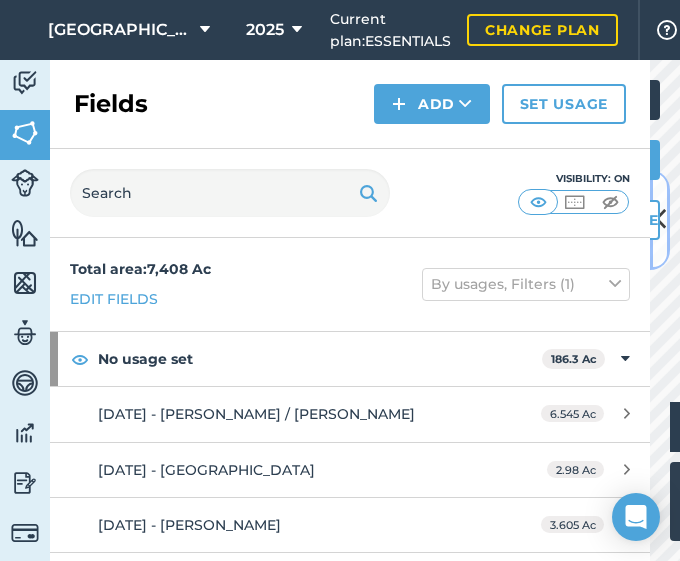 click at bounding box center (660, 220) 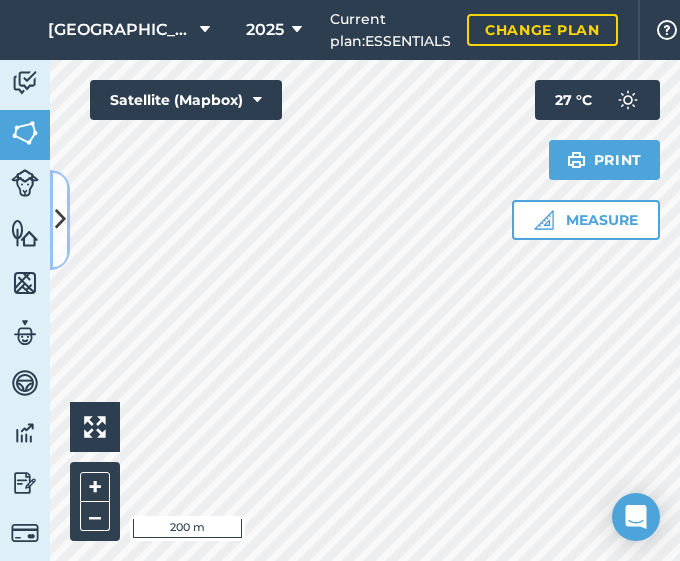 click at bounding box center [60, 220] 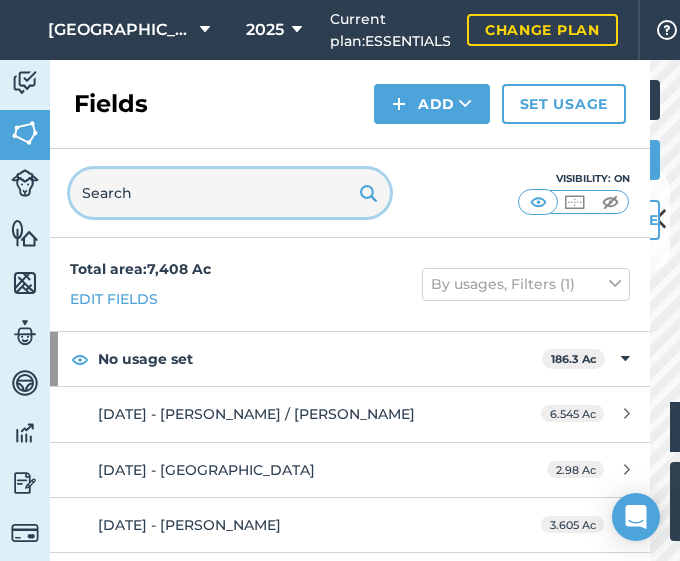 click at bounding box center [230, 193] 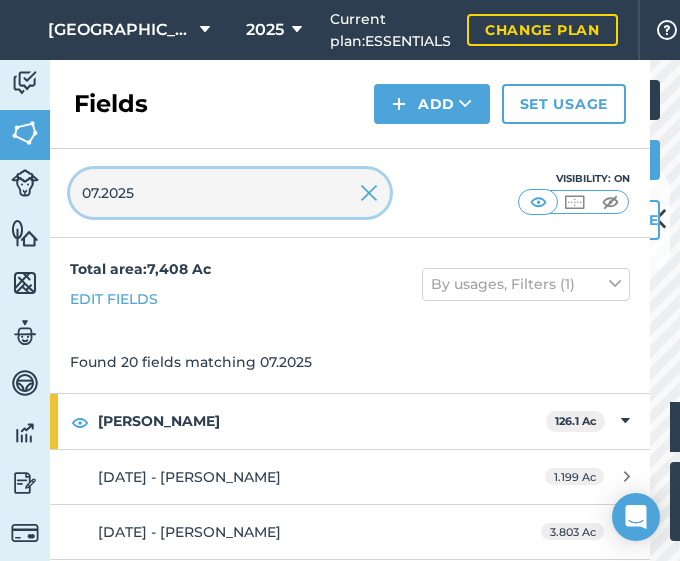 type on "07.2025" 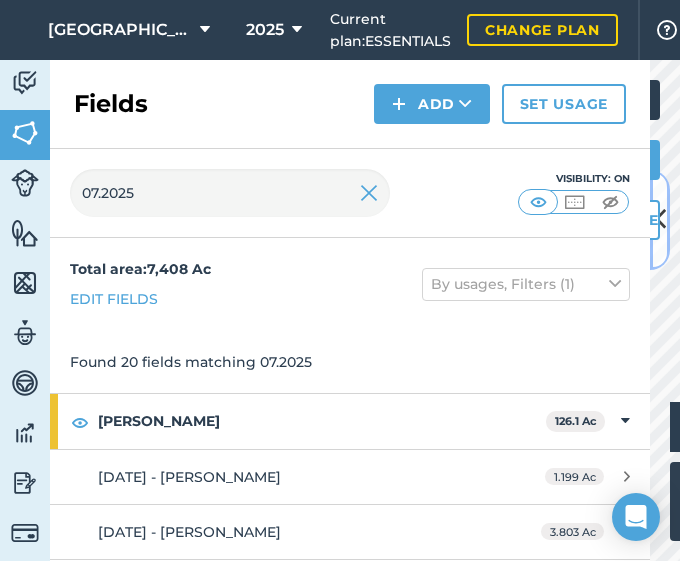 click at bounding box center [660, 220] 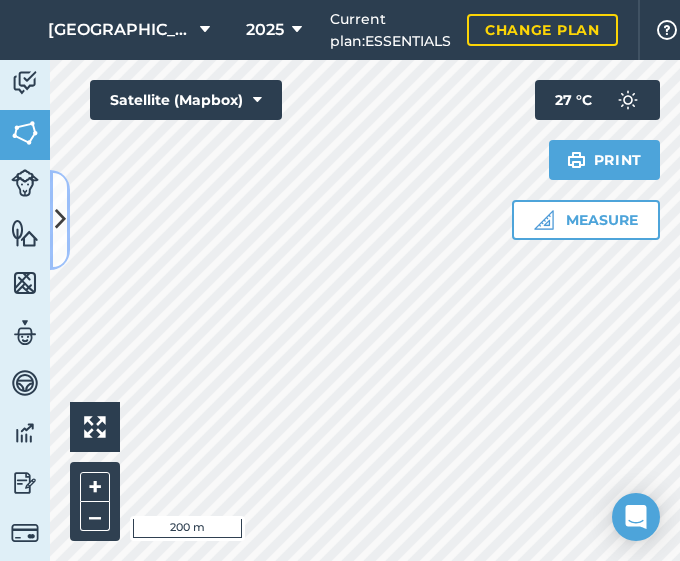 click at bounding box center (60, 219) 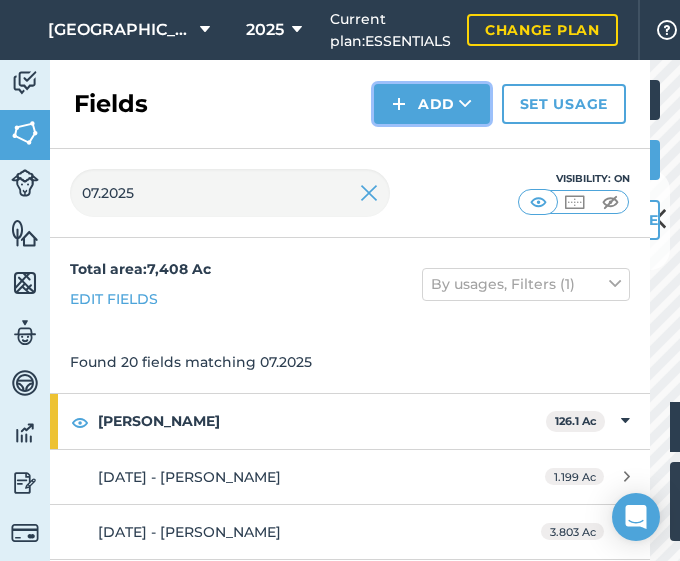click on "Add" at bounding box center (432, 104) 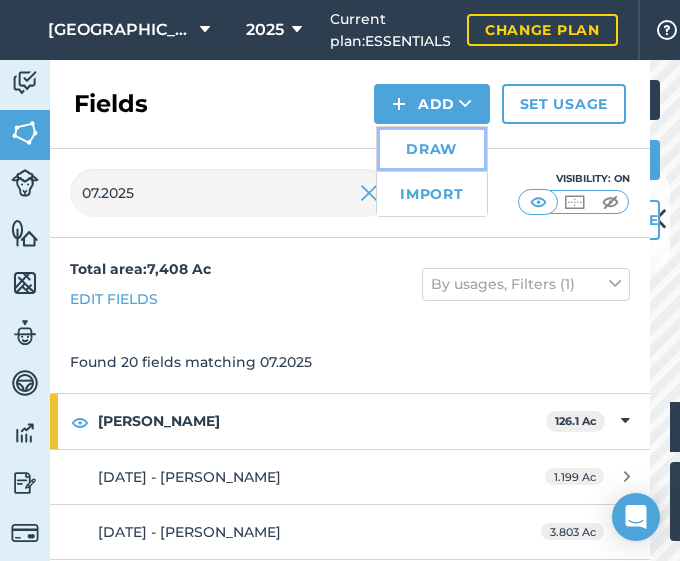 click on "Draw" at bounding box center (432, 149) 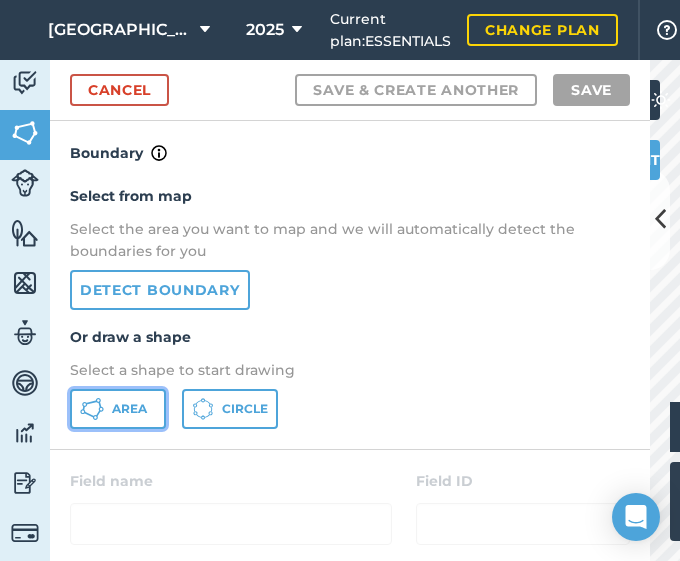 click on "Area" at bounding box center [129, 409] 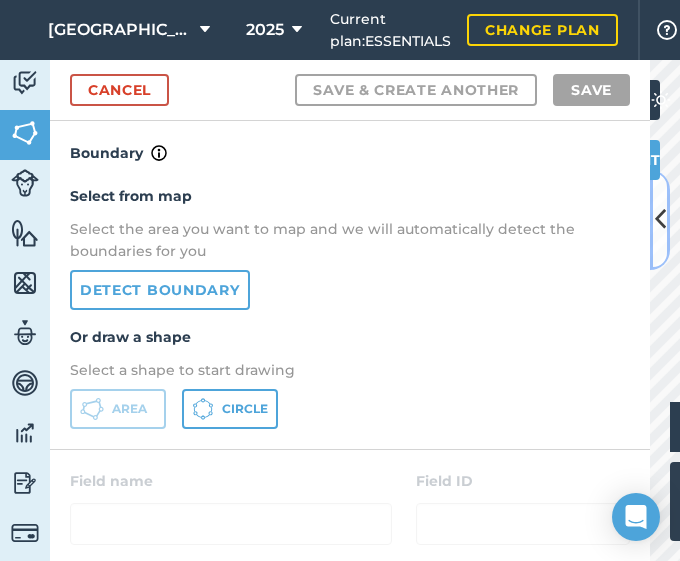 click at bounding box center (660, 219) 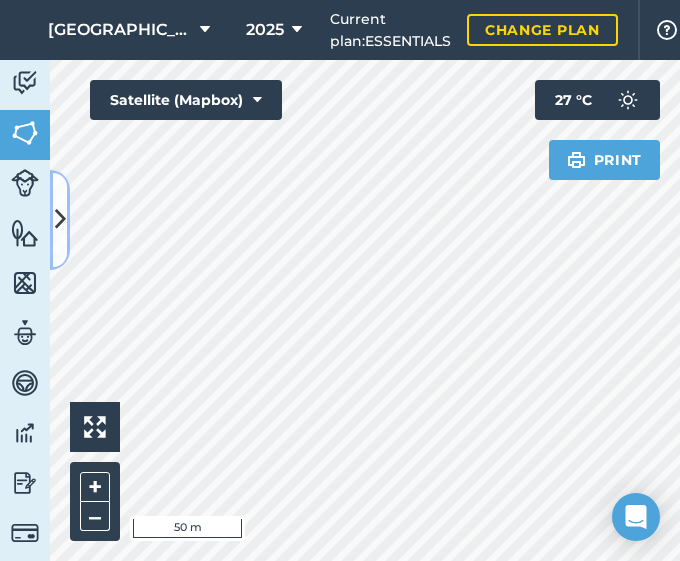 click at bounding box center (60, 220) 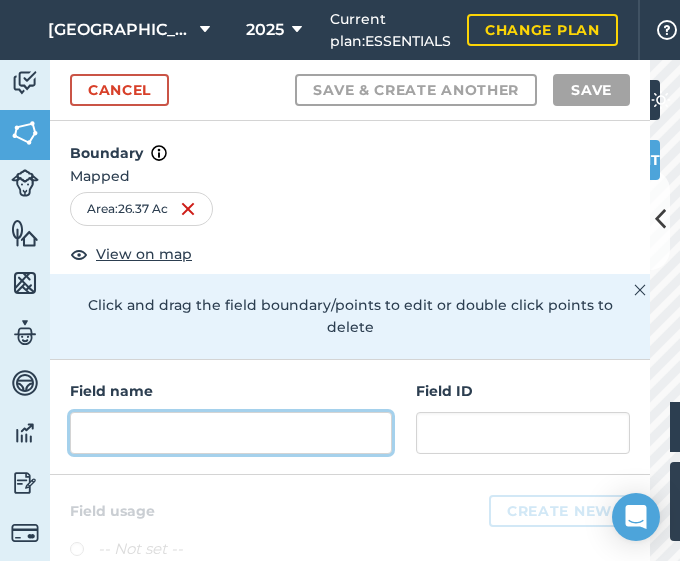 click at bounding box center [231, 433] 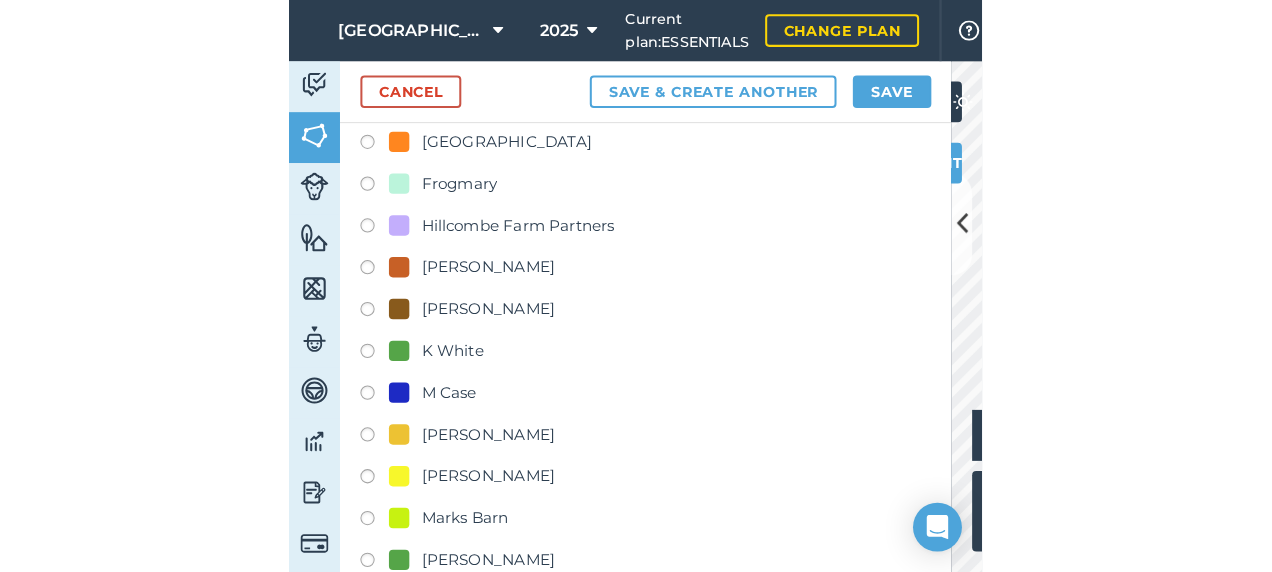 scroll, scrollTop: 900, scrollLeft: 0, axis: vertical 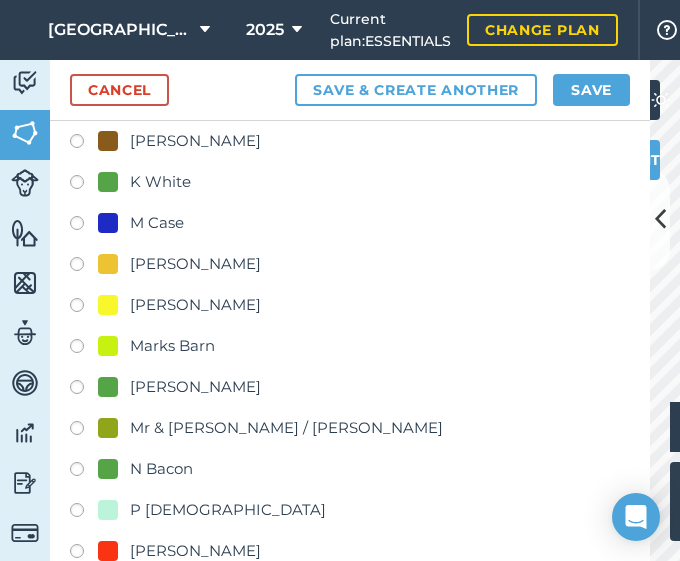 type on "[DATE] - [PERSON_NAME]" 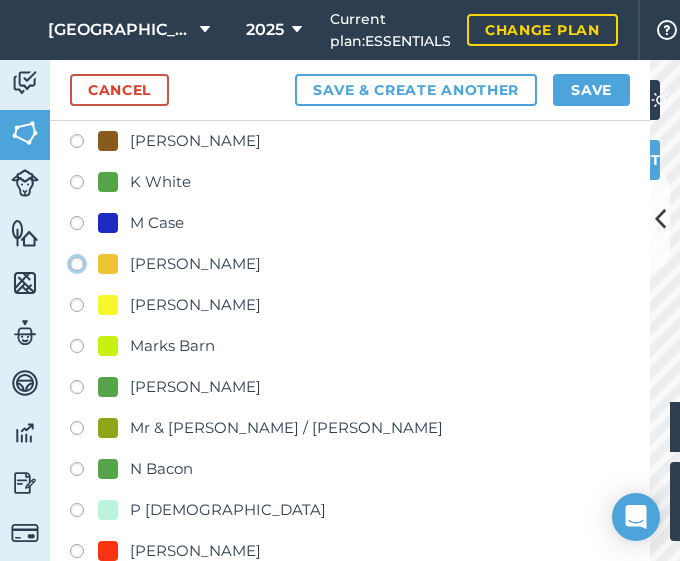 radio on "true" 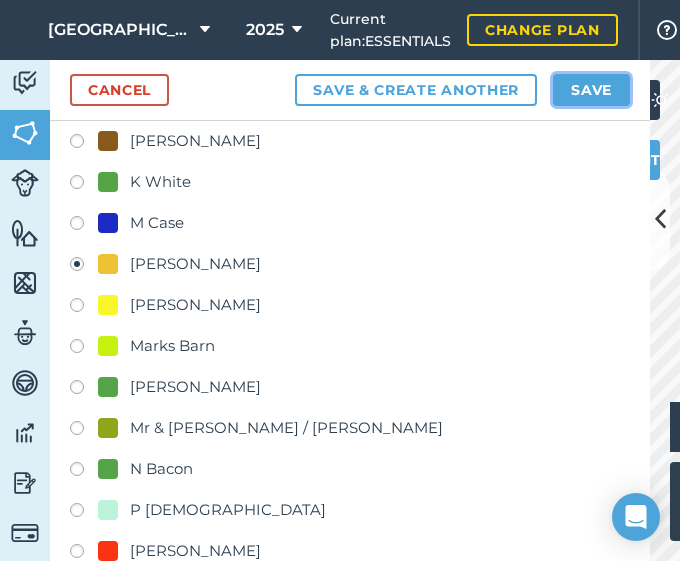 click on "Save" at bounding box center (591, 90) 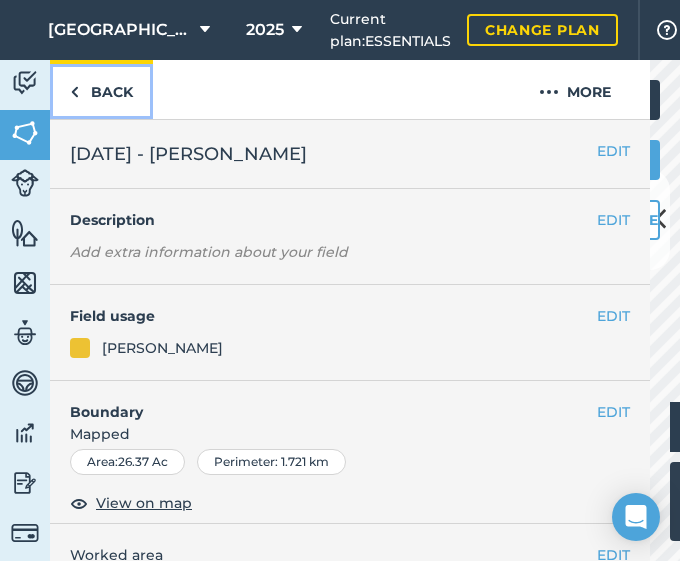 click on "Back" at bounding box center [101, 89] 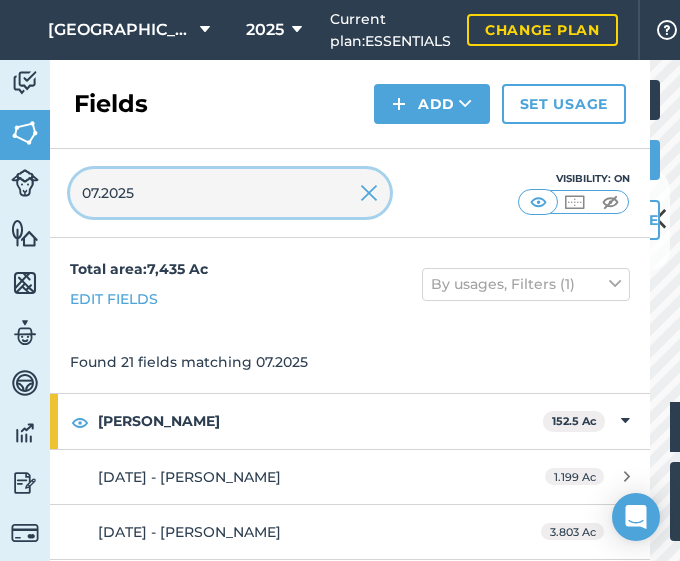 click on "07.2025" at bounding box center [230, 193] 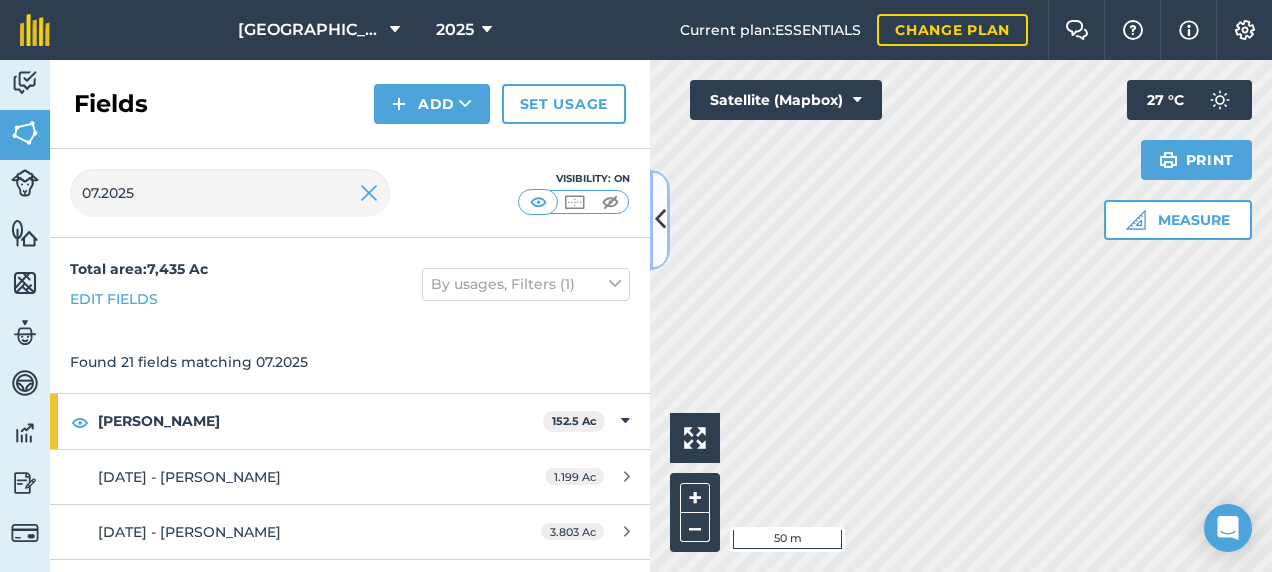 click at bounding box center [660, 220] 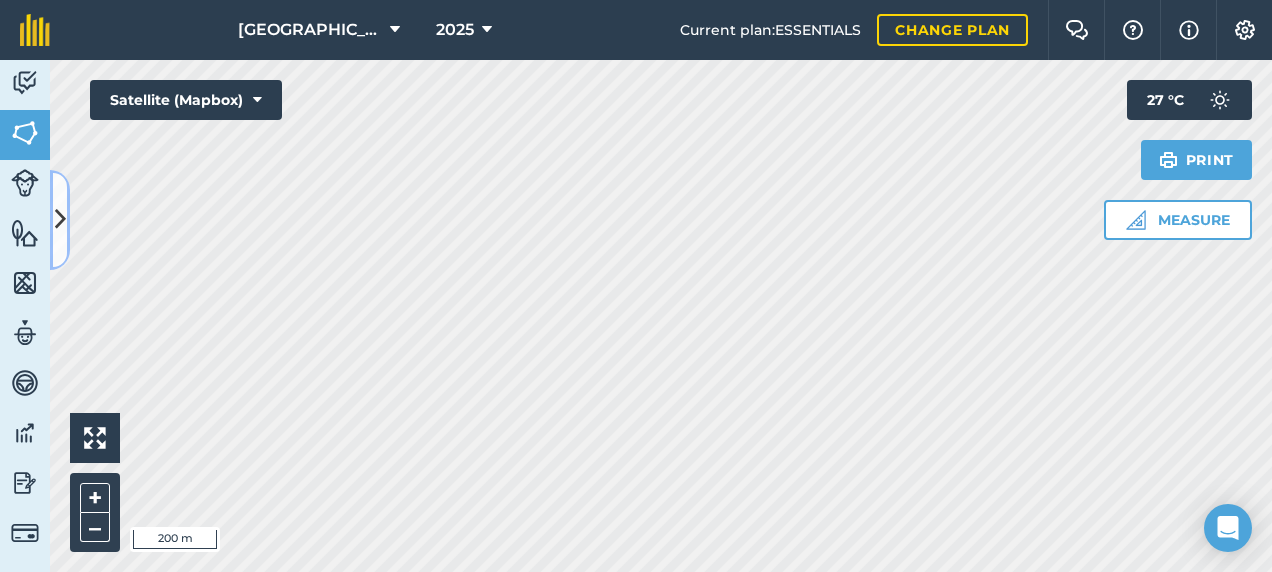 click at bounding box center (60, 220) 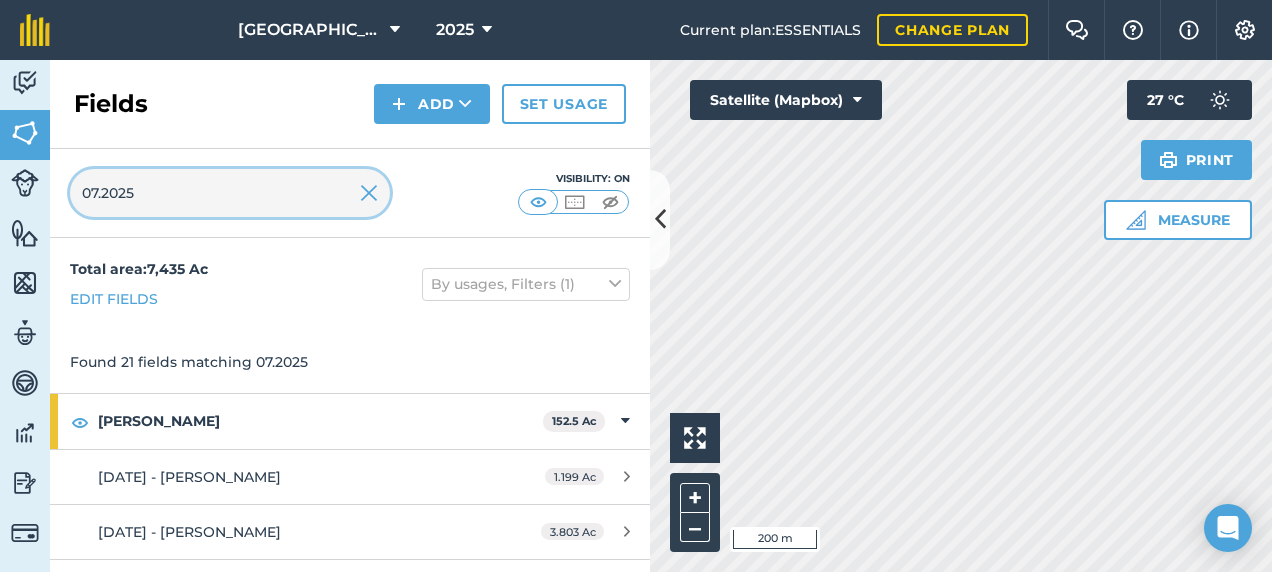 click on "07.2025" at bounding box center [230, 193] 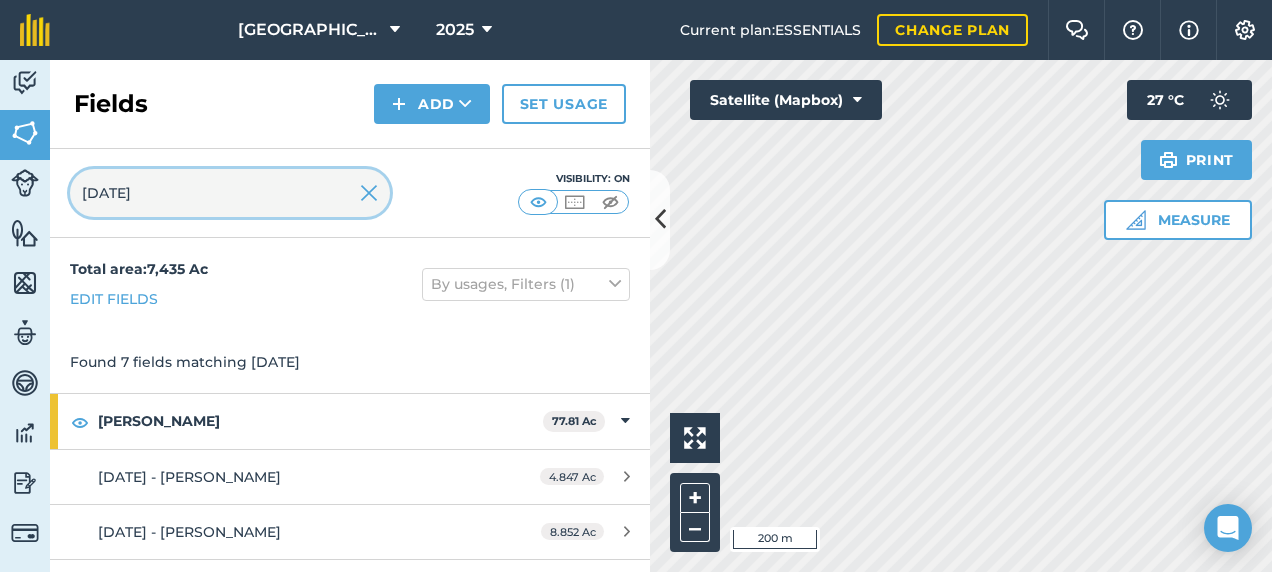type on "[DATE]" 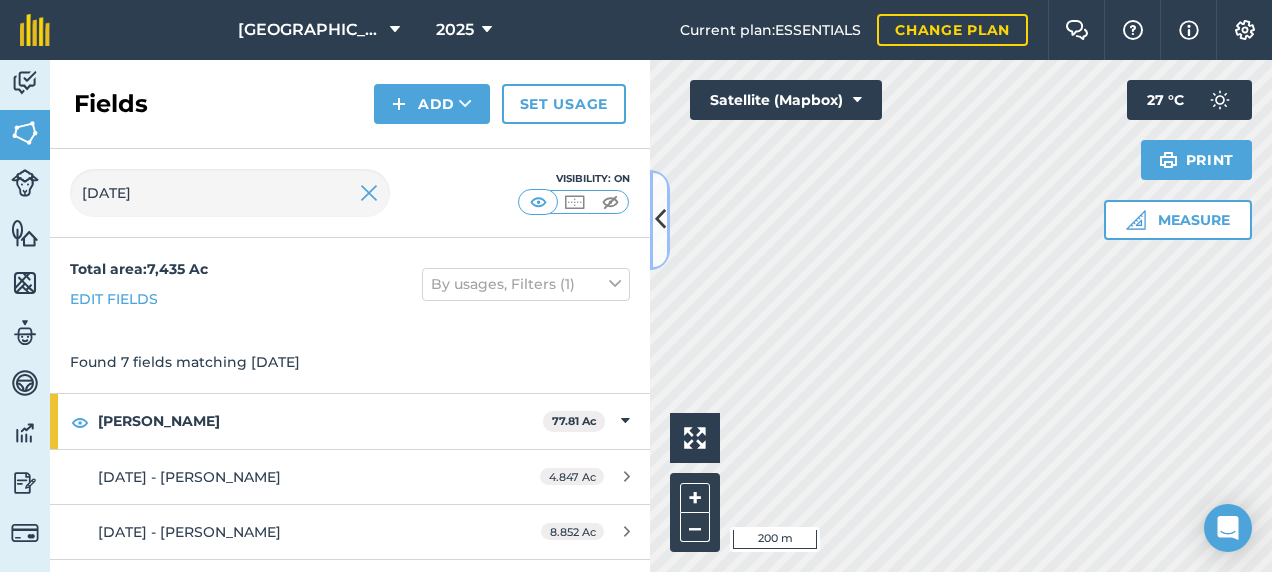 click at bounding box center (660, 219) 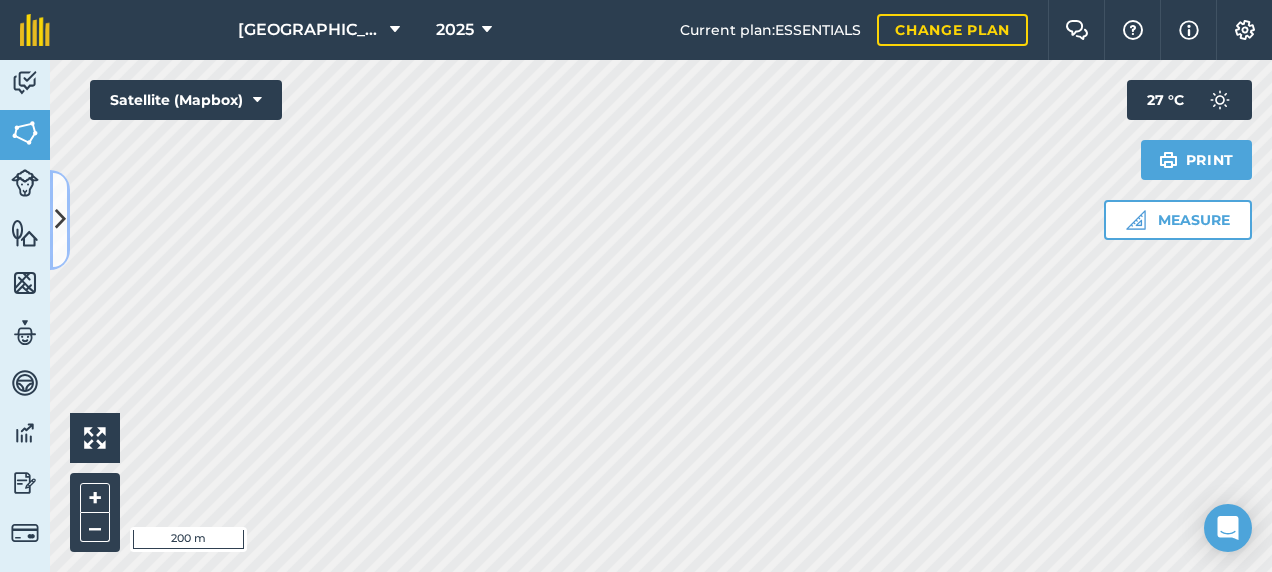 click at bounding box center [60, 219] 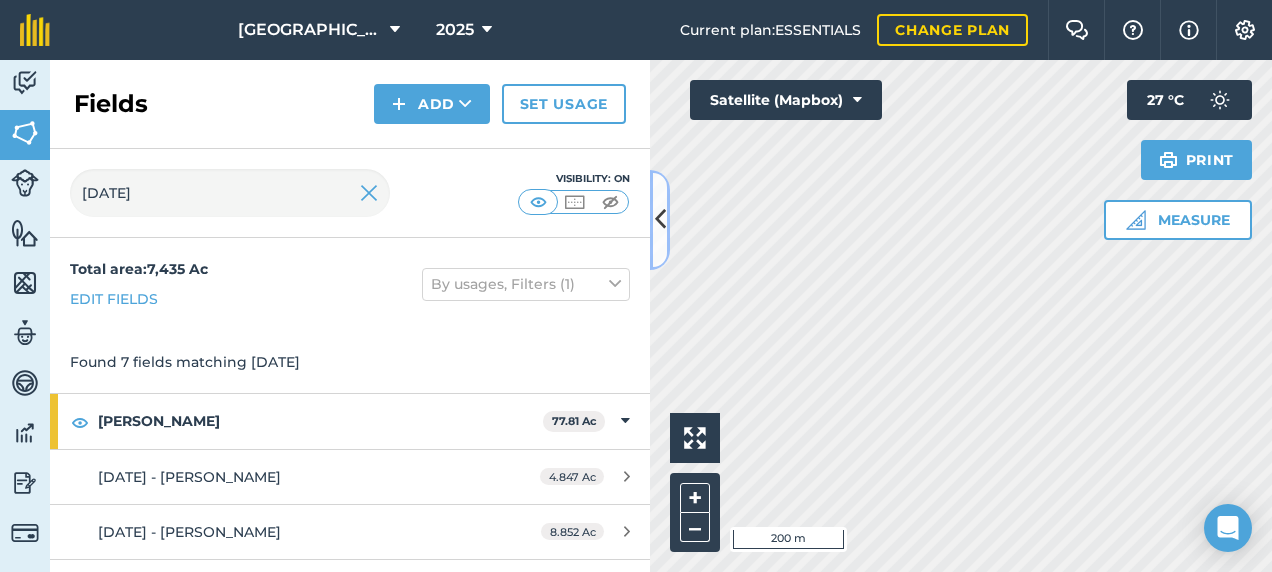click at bounding box center (660, 220) 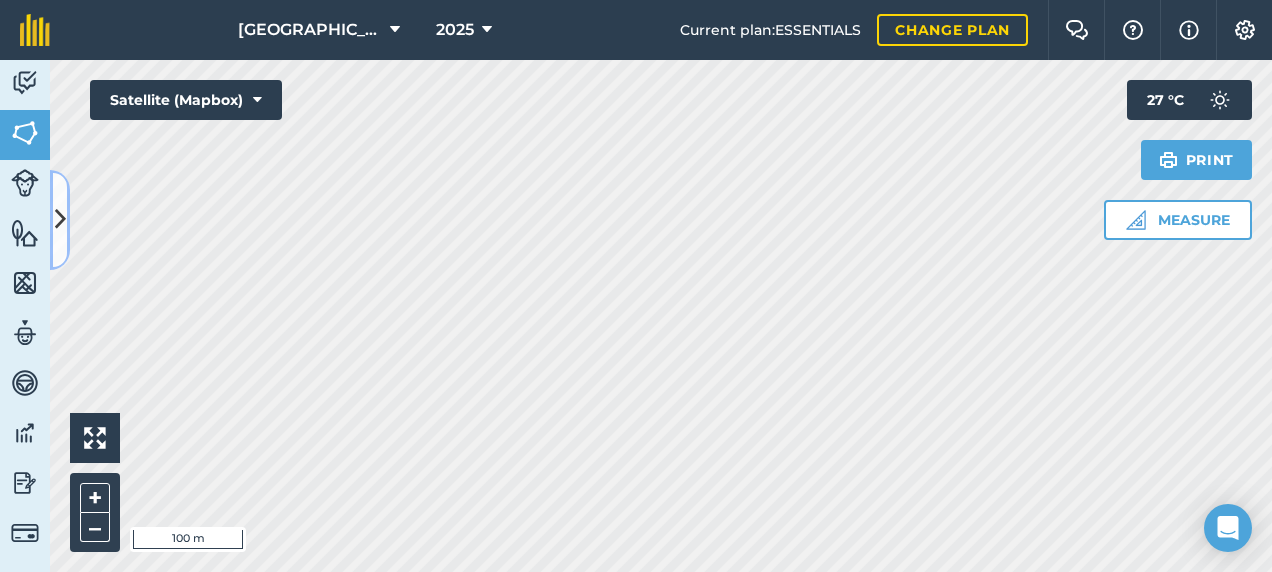 click at bounding box center (60, 219) 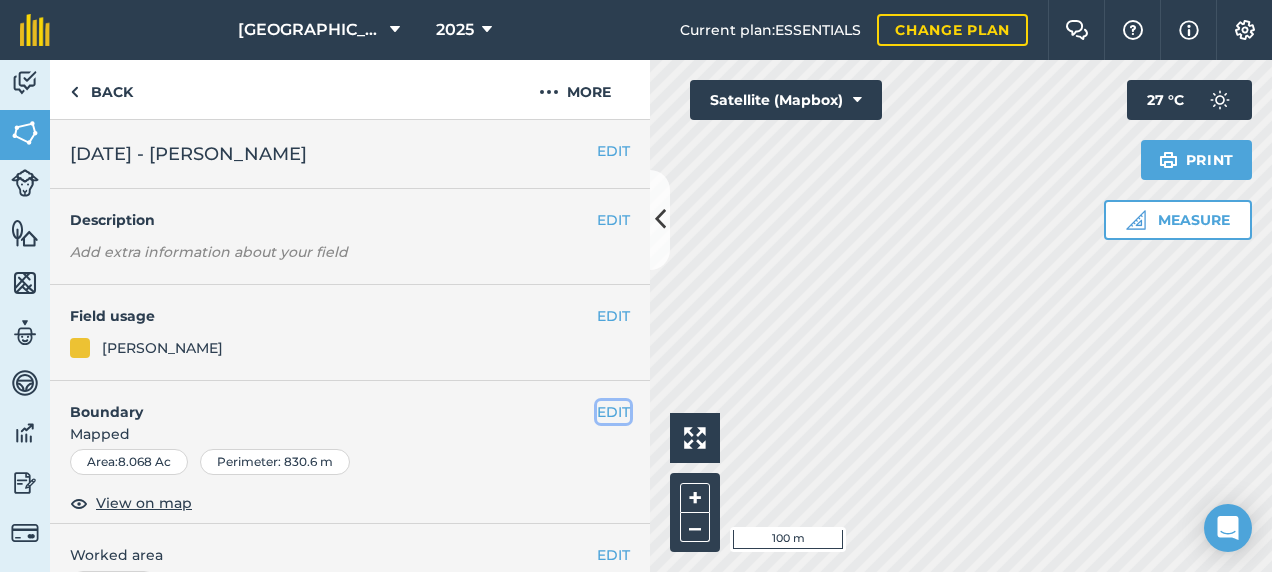 click on "EDIT" at bounding box center (613, 412) 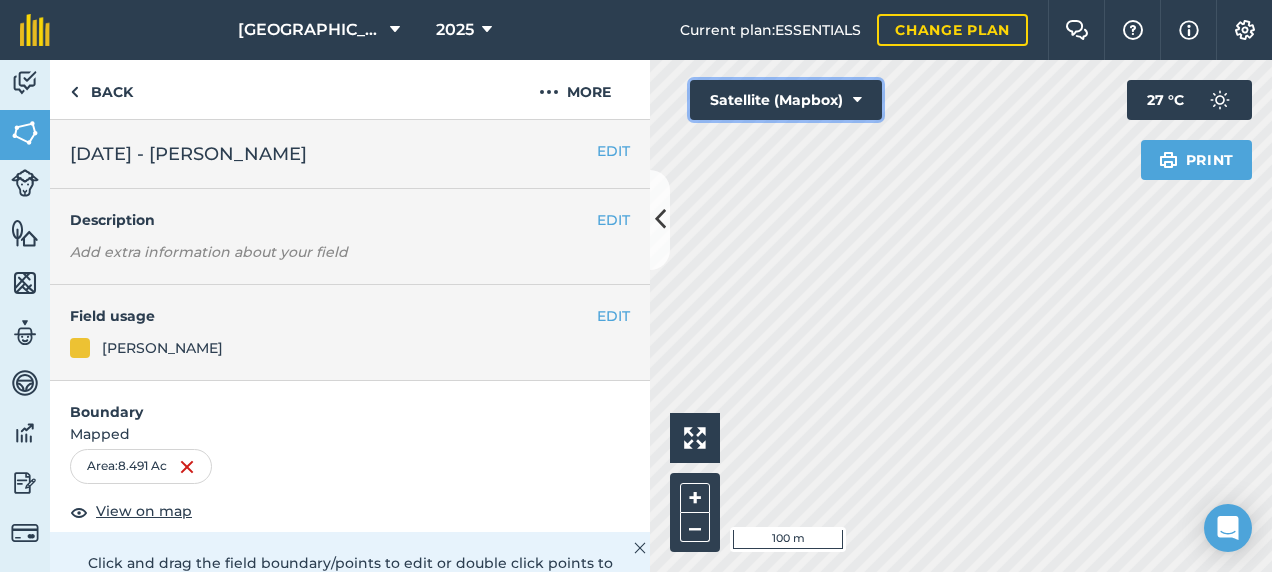 click at bounding box center (857, 100) 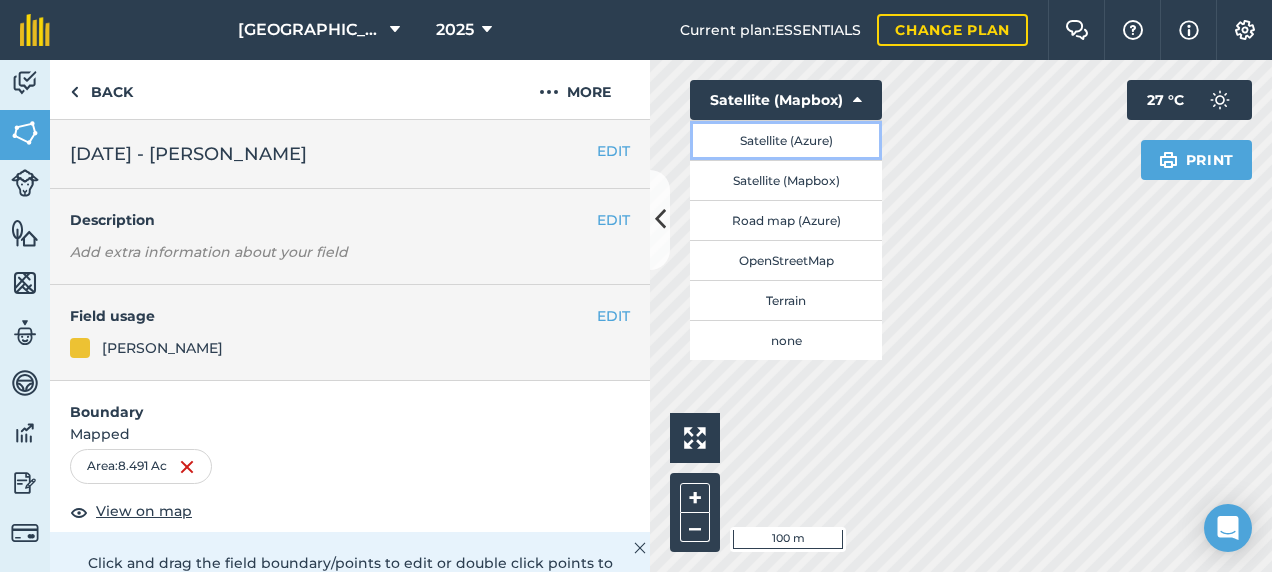 click on "Satellite (Azure)" at bounding box center [786, 140] 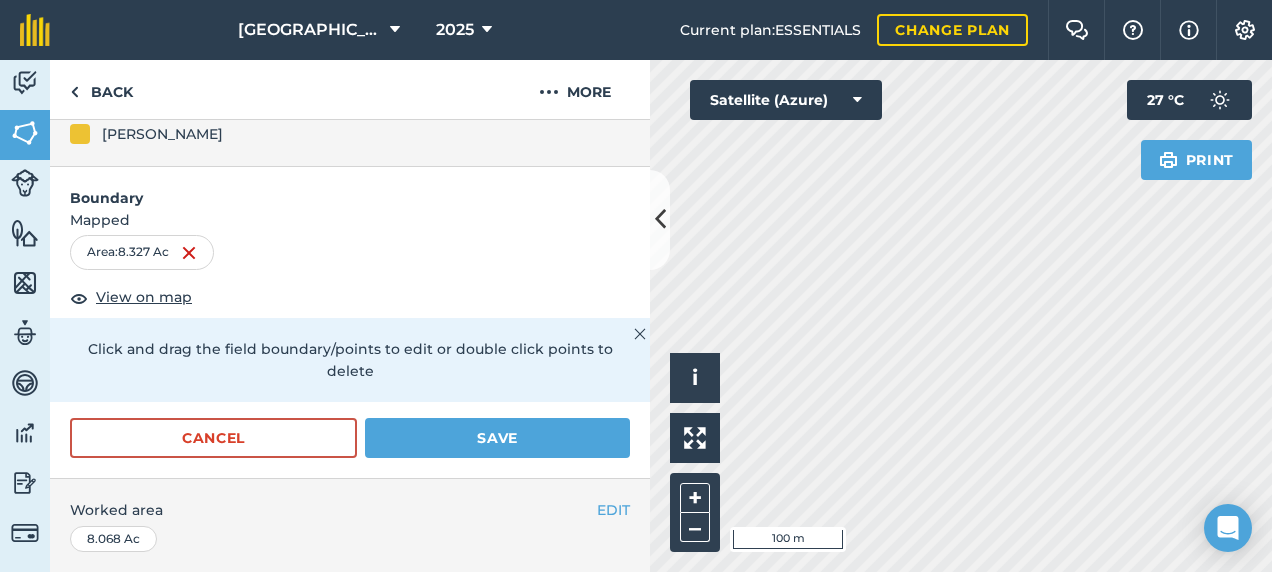 scroll, scrollTop: 300, scrollLeft: 0, axis: vertical 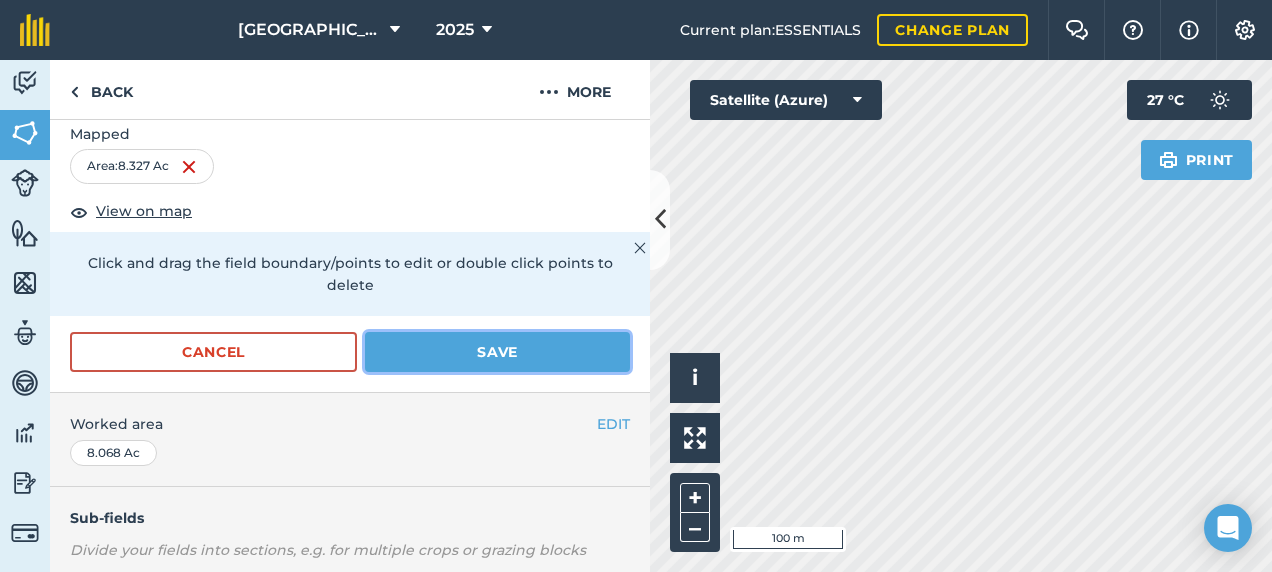 click on "Save" at bounding box center [497, 352] 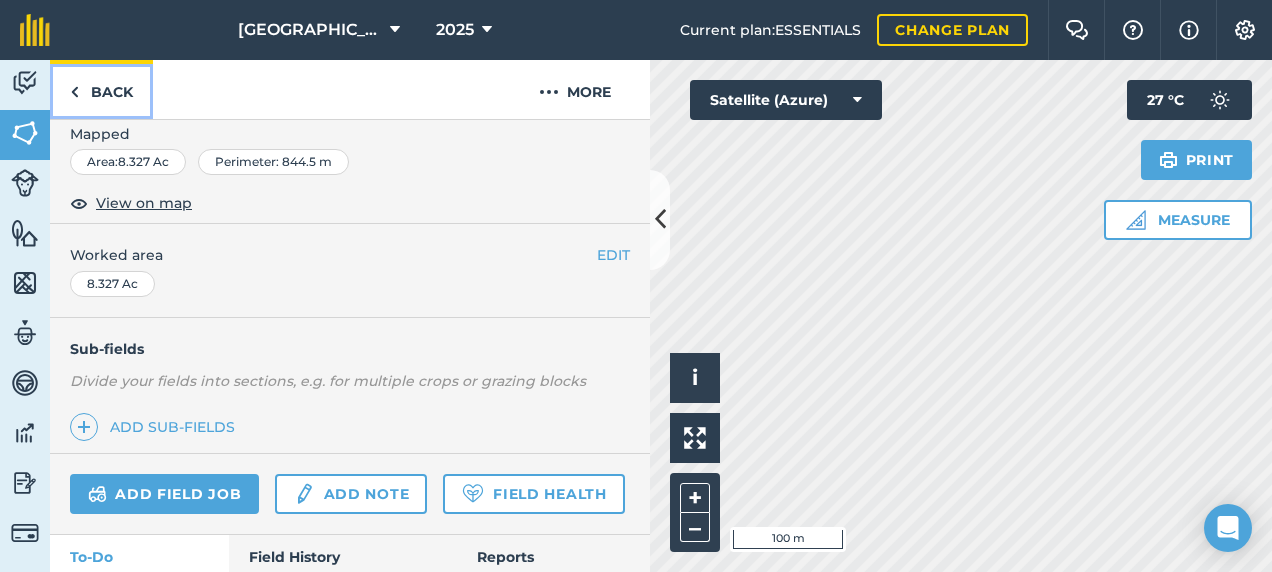 click on "Back" at bounding box center [101, 89] 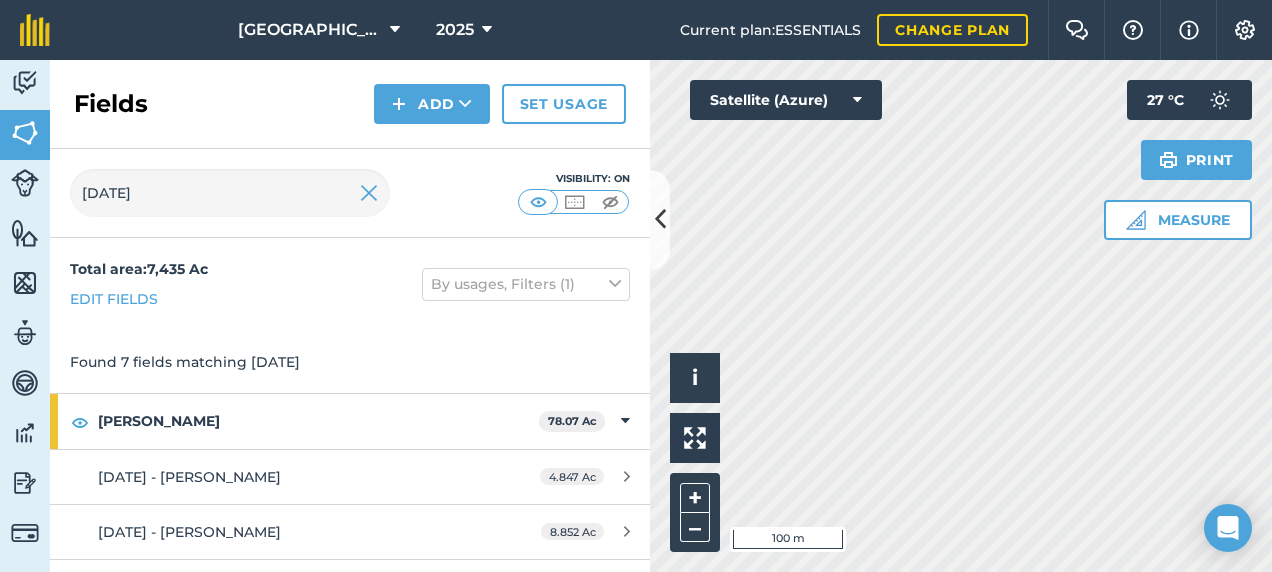 click on "Activity Fields Livestock Features Maps Team Vehicles Data Reporting Billing Tutorials Tutorials Fields   Add   Set usage [DATE] Visibility: On Total area :  7,435   Ac Edit fields By usages, Filters (1) Found 7 fields matching [DATE] M [PERSON_NAME] 78.07   Ac [DATE] - [PERSON_NAME] 4.847   Ac [DATE] - M [PERSON_NAME] 8.852   Ac [DATE] - M [PERSON_NAME] 7.254   Ac [DATE] - M [PERSON_NAME] 8.327   Ac [DATE] - M [PERSON_NAME] 7.836   Ac [DATE] - [PERSON_NAME] 14.59   Ac [DATE] - M [PERSON_NAME] 26.37   Ac Click to start drawing i © 2025 TomTom, Microsoft 100 m + – Satellite (Azure) Measure Print 27   ° C" at bounding box center [636, 316] 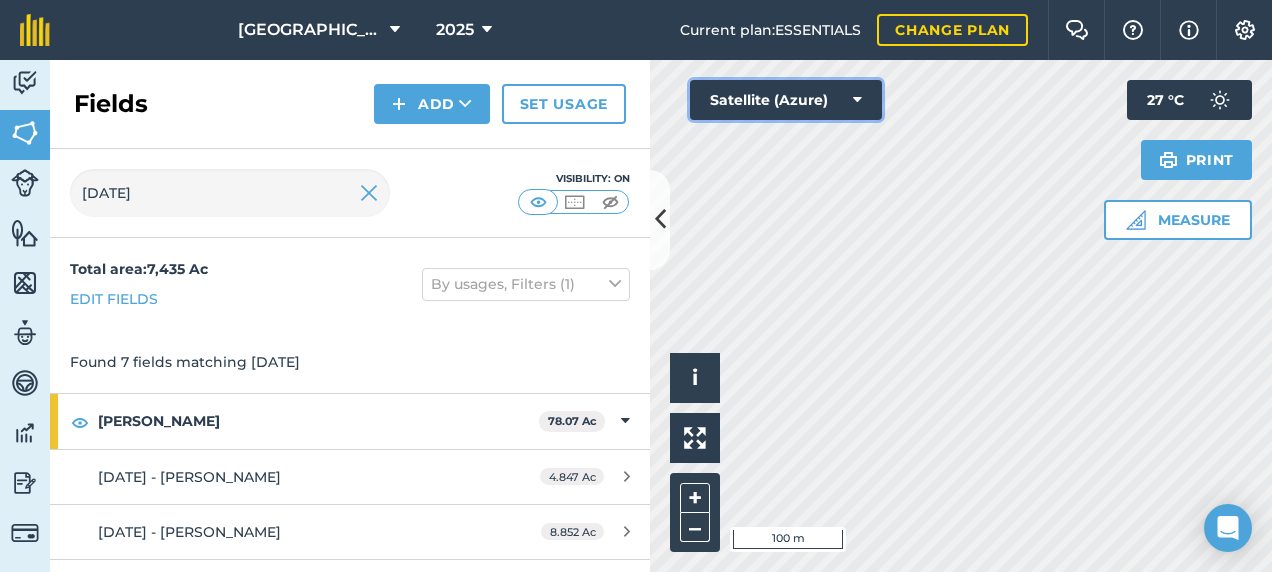 click on "Satellite (Azure)" at bounding box center (786, 100) 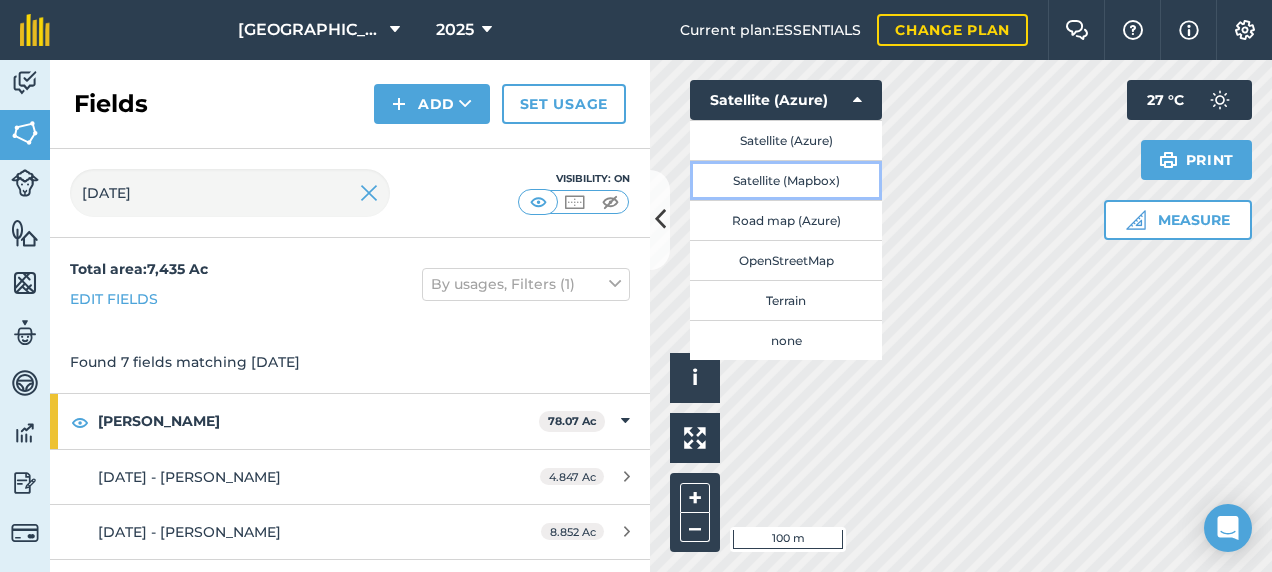 click on "Satellite (Mapbox)" at bounding box center (786, 180) 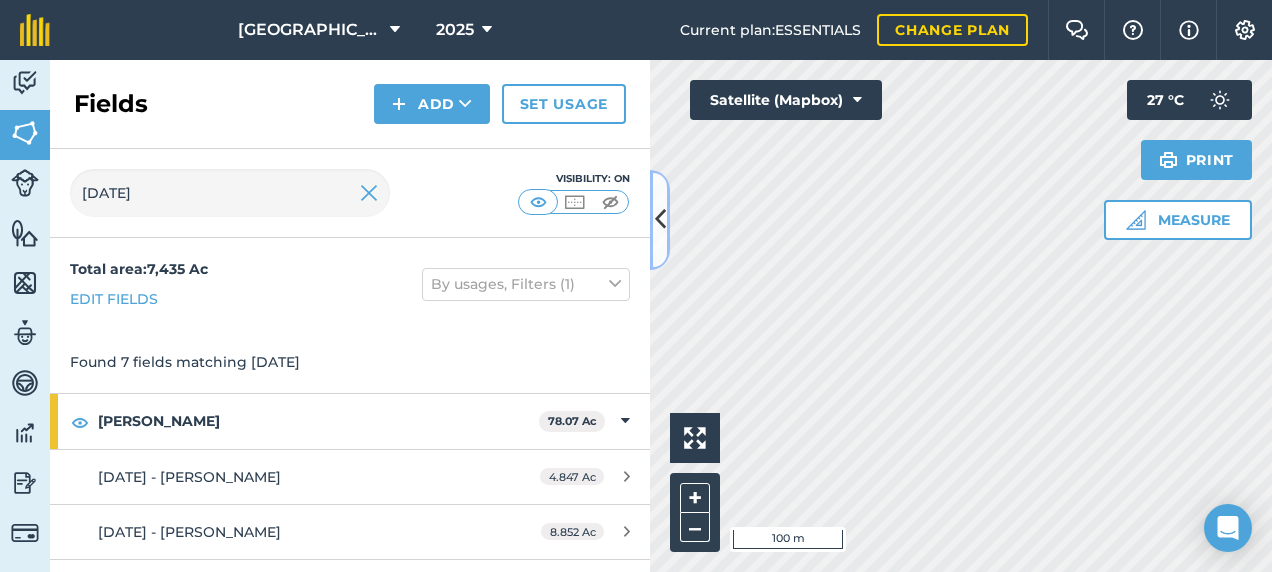 click at bounding box center [660, 220] 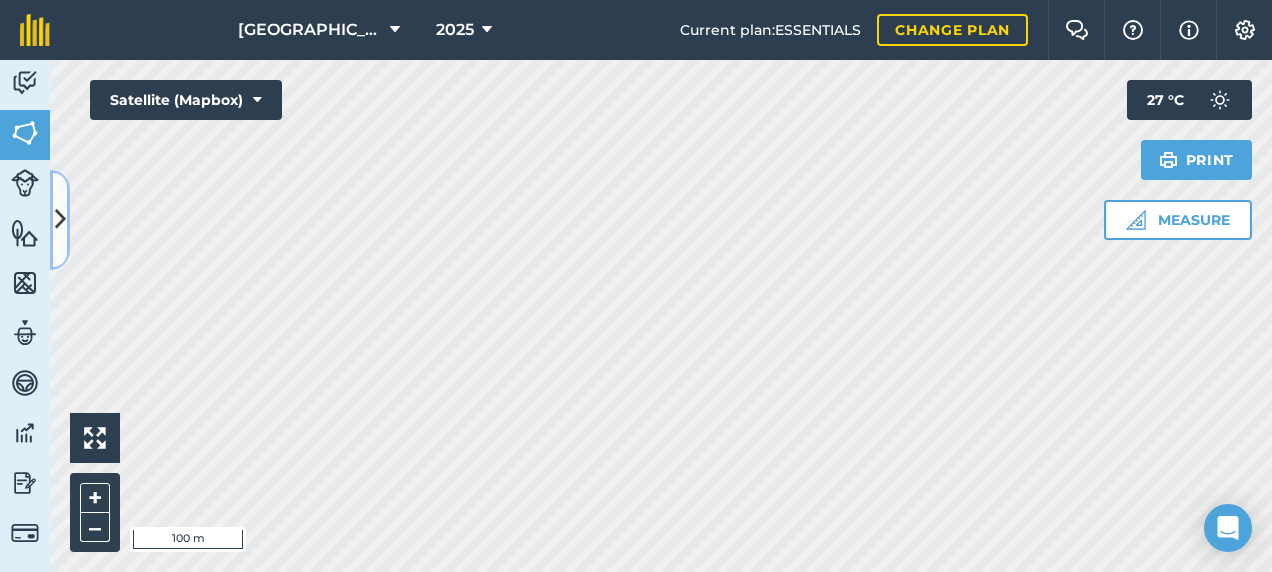 click at bounding box center (60, 219) 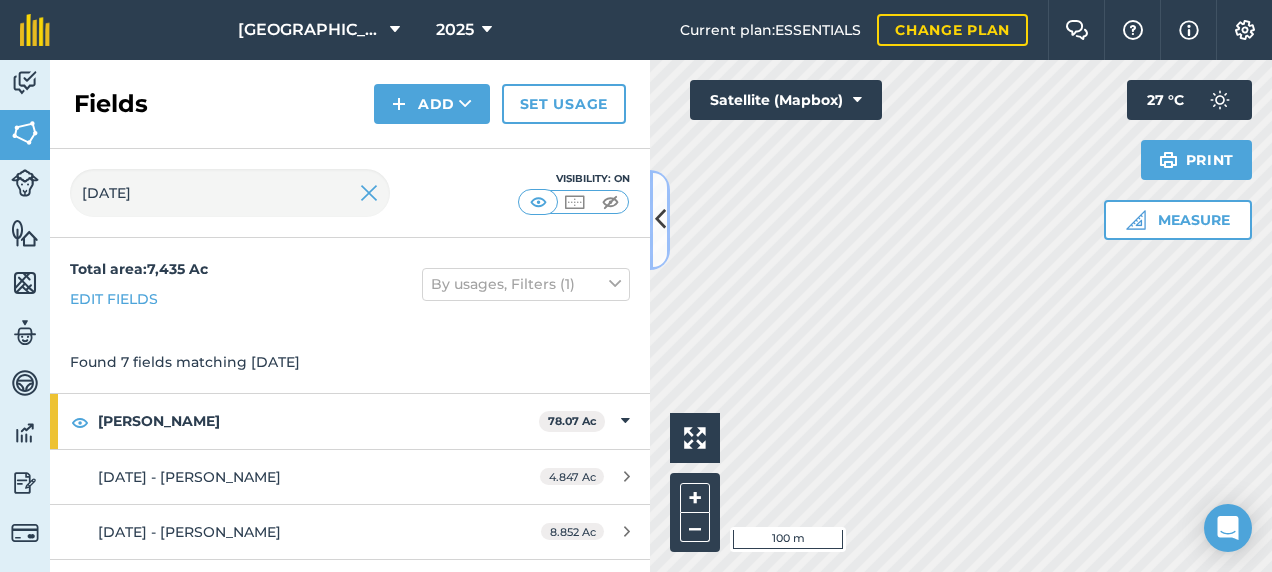 click at bounding box center (660, 219) 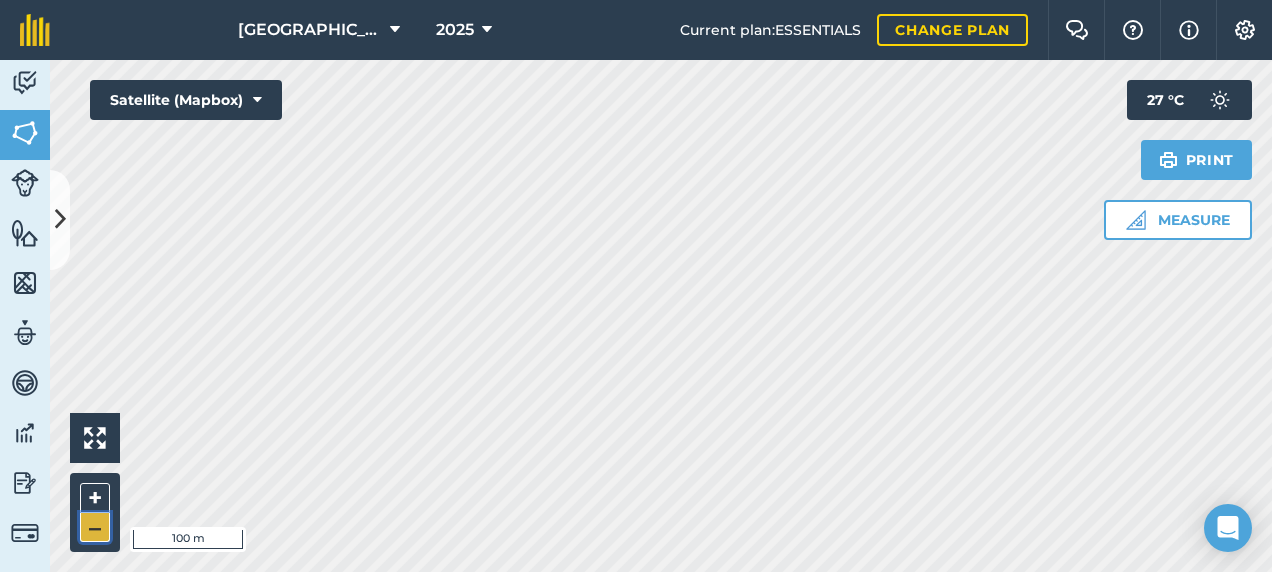 click on "–" at bounding box center [95, 527] 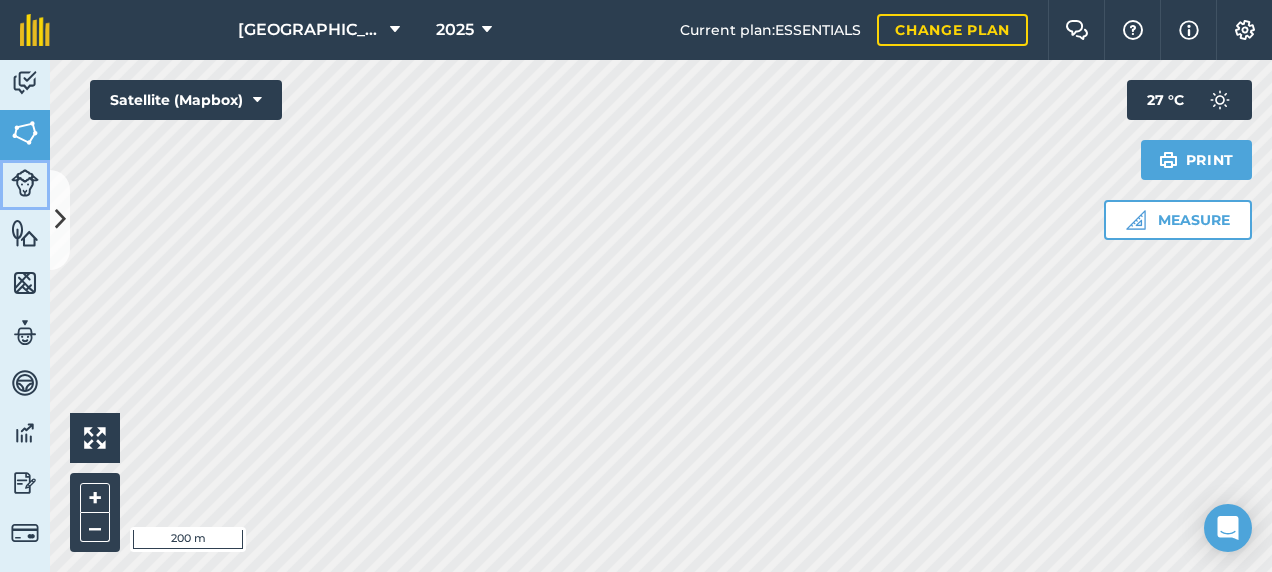 click at bounding box center [25, 183] 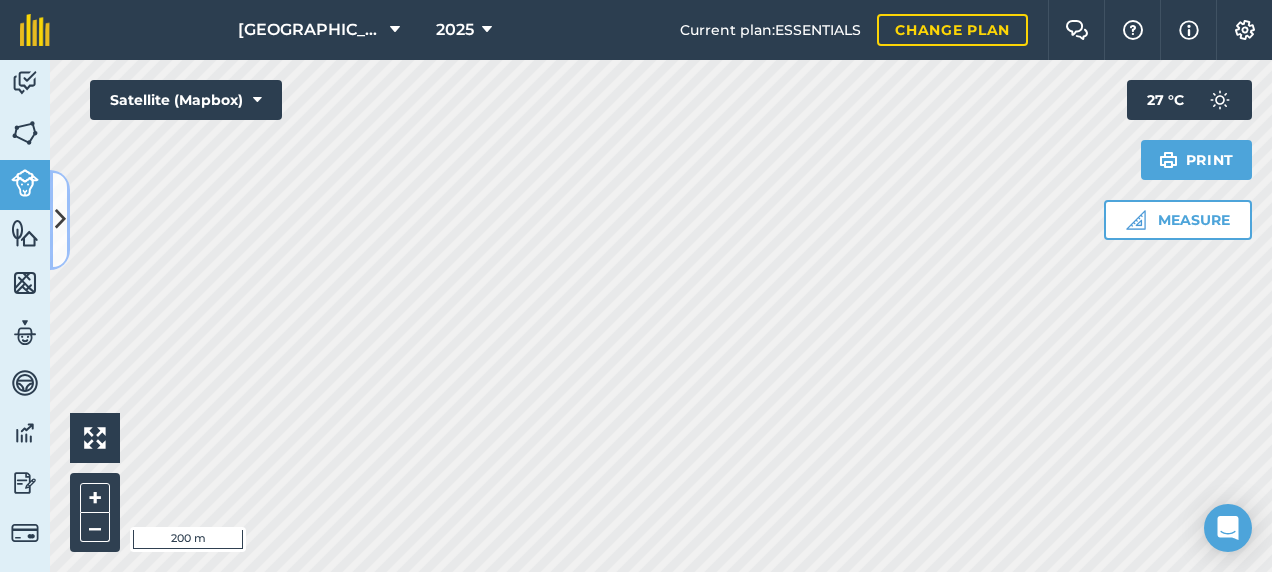 click on "Activity Fields Livestock Features Maps Team Vehicles Data Reporting Billing Tutorials Tutorials Livestock   Add Livestock Visibility: On List of herds visible on the map You don't have existing livestock yet No matching herds found Click to start drawing i 200 m + – Satellite (Mapbox) Measure Print 27   ° C" at bounding box center (636, 316) 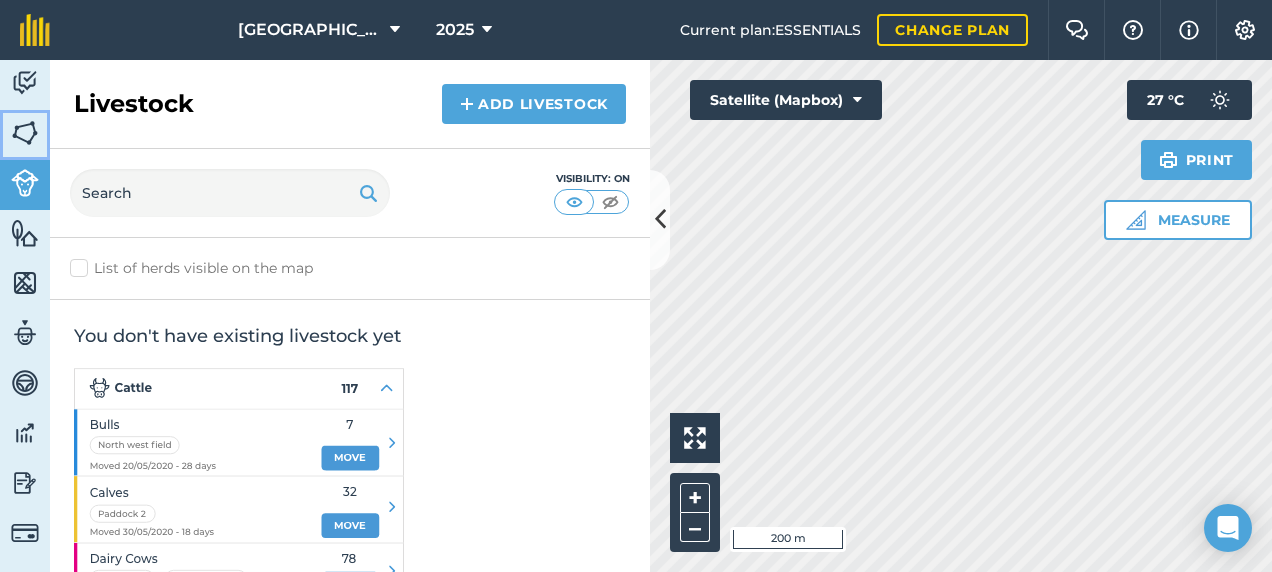 click at bounding box center [25, 133] 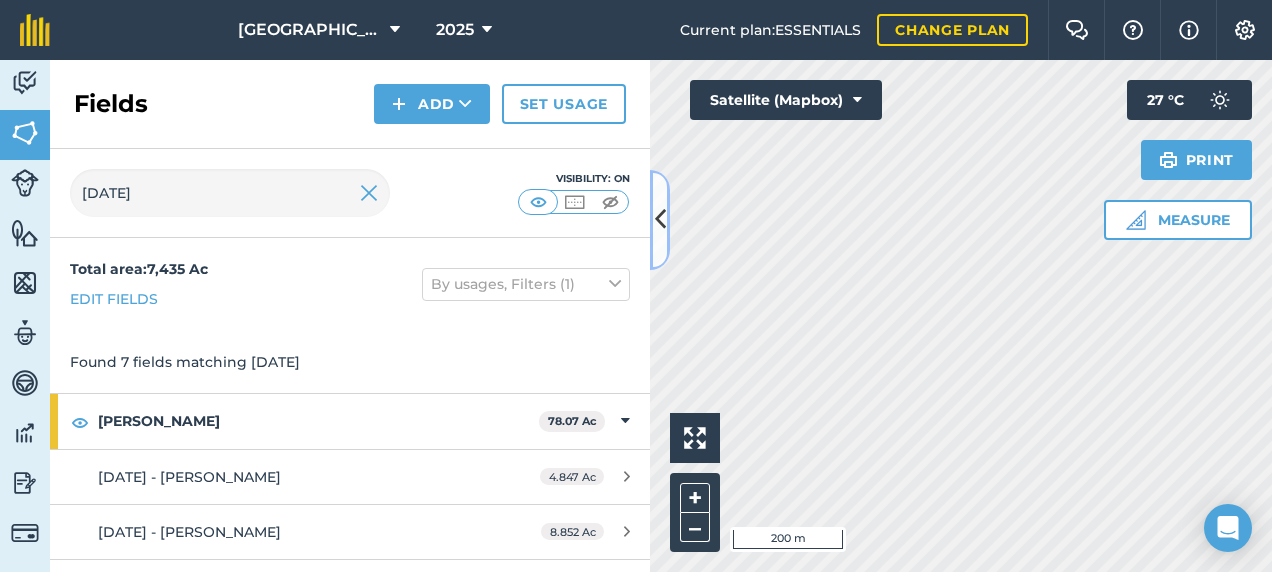 click at bounding box center [660, 220] 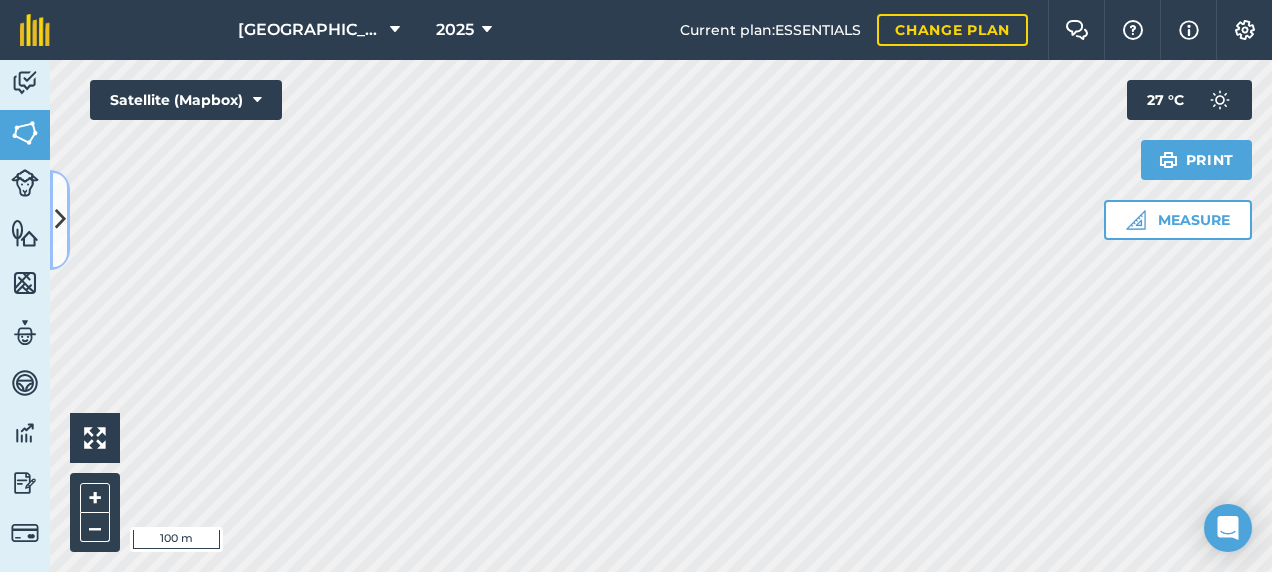 click at bounding box center [60, 219] 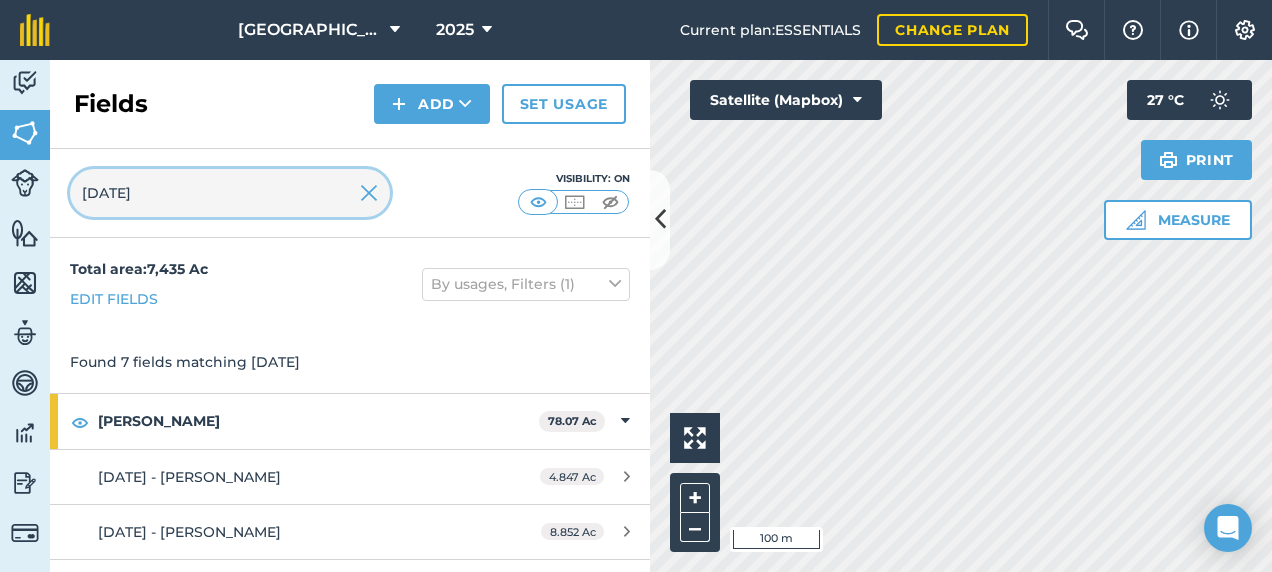 drag, startPoint x: 103, startPoint y: 188, endPoint x: 66, endPoint y: 193, distance: 37.336308 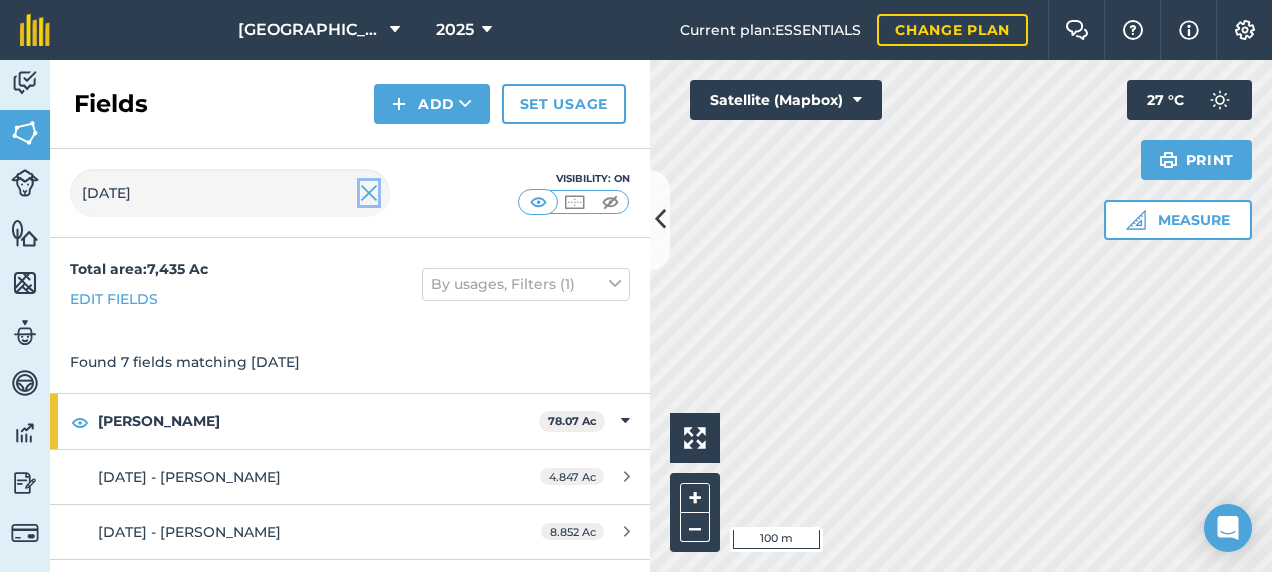 click at bounding box center (369, 193) 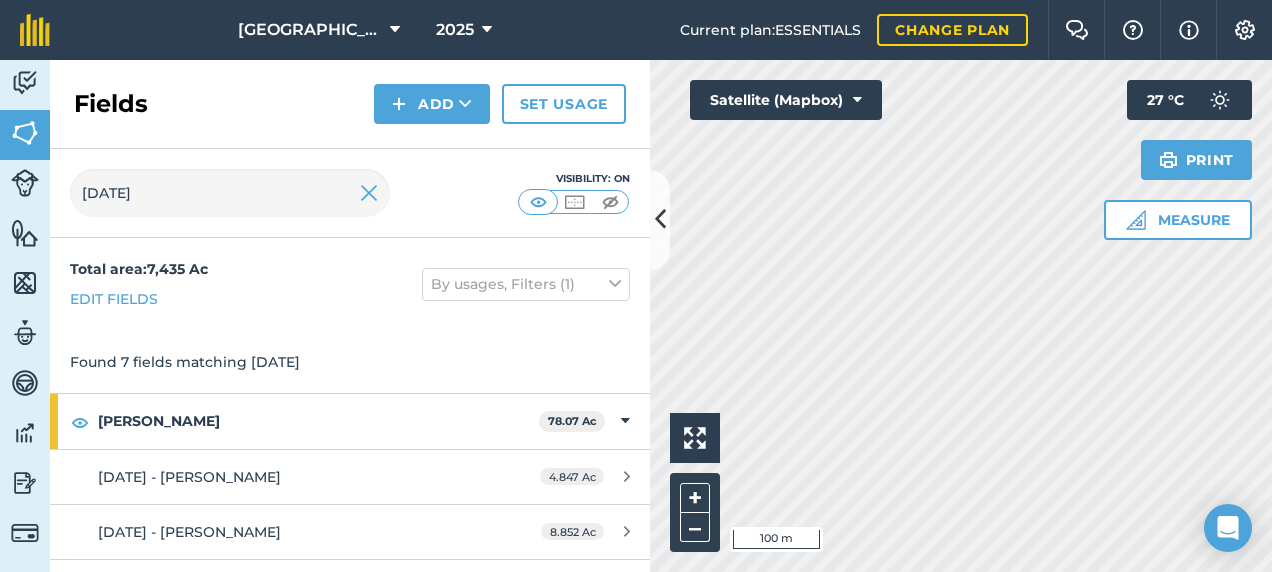 type 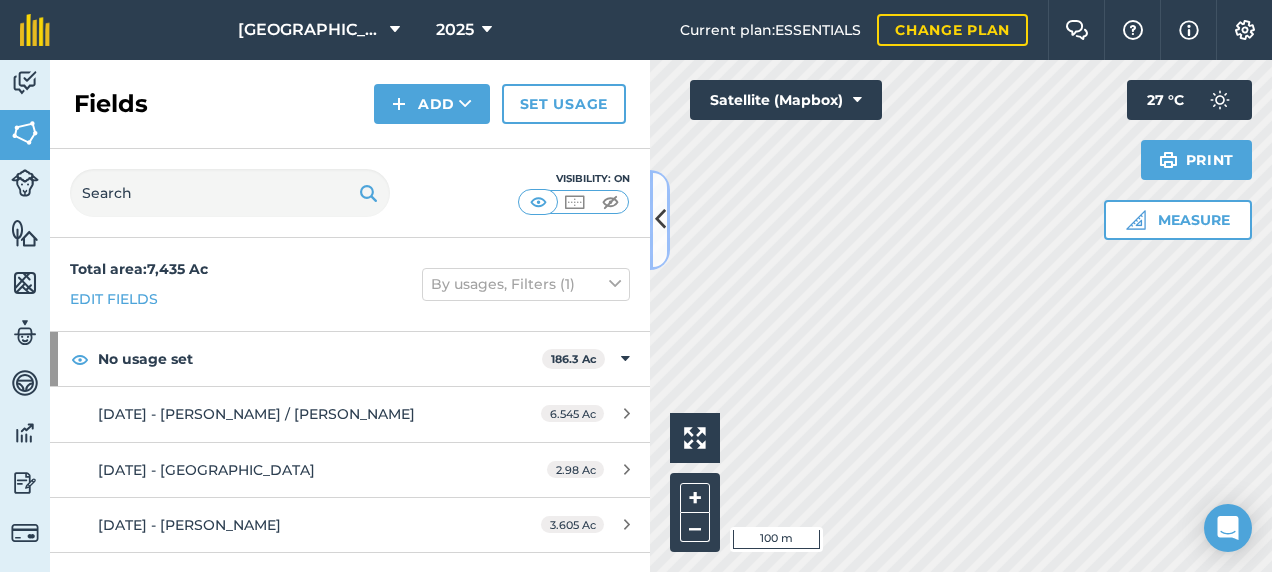 click at bounding box center (660, 219) 